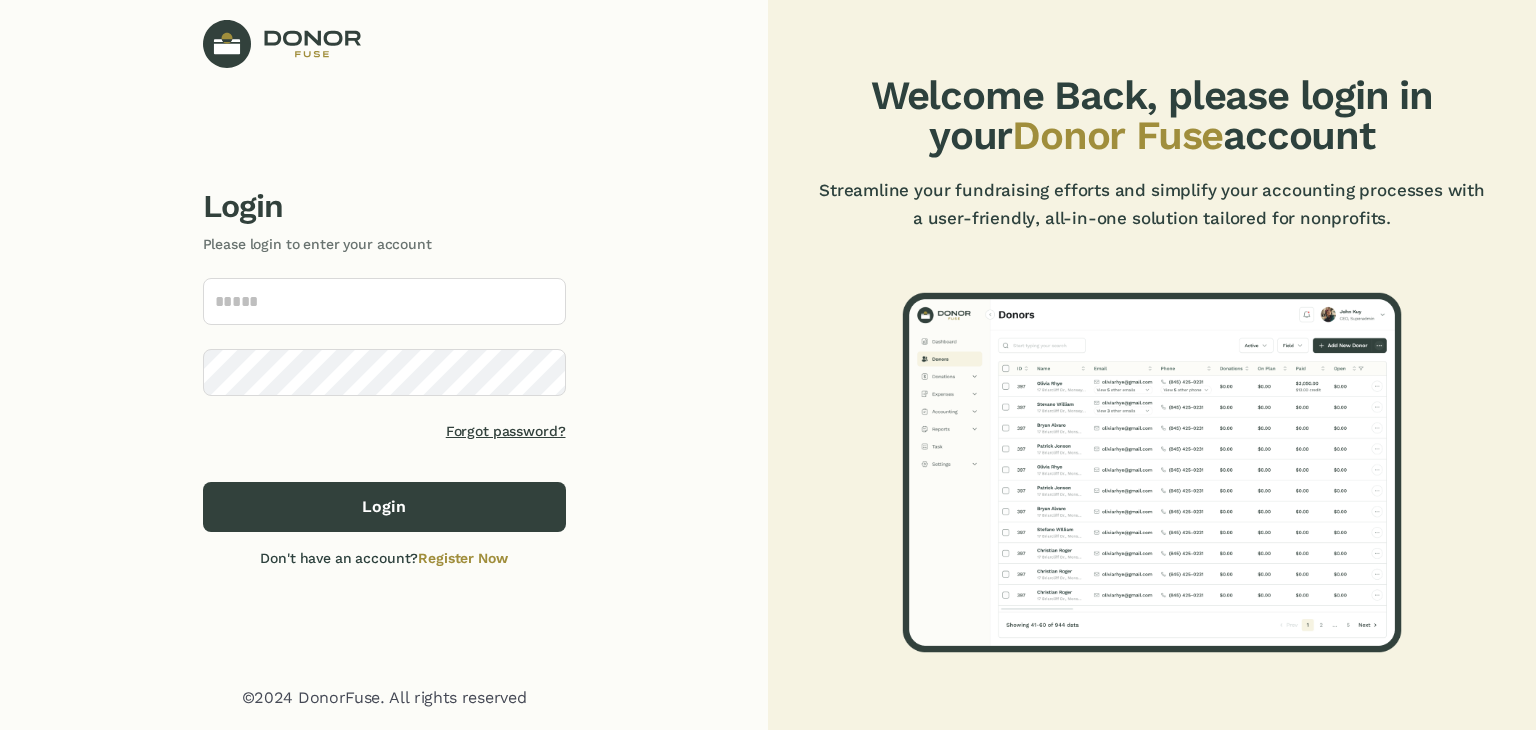 scroll, scrollTop: 0, scrollLeft: 0, axis: both 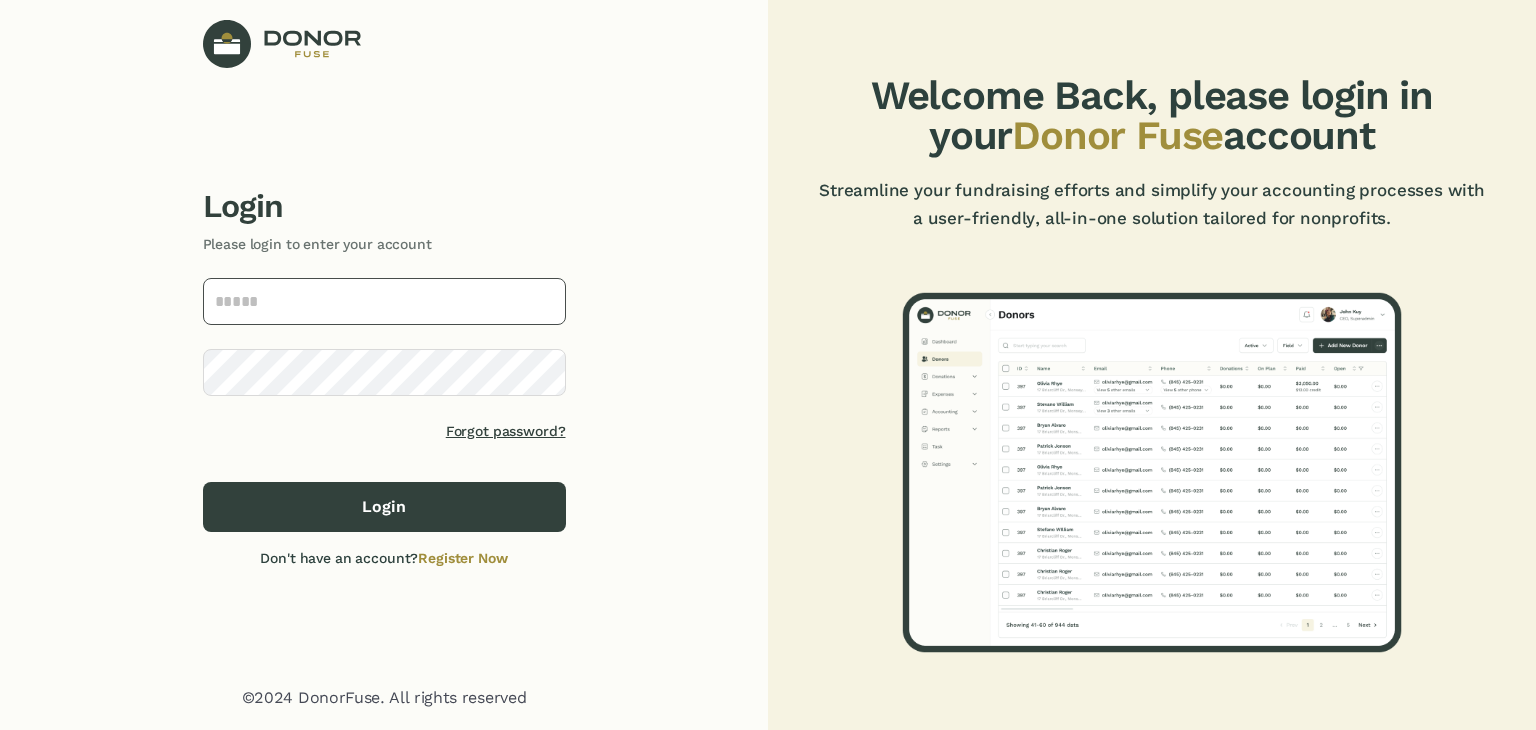 type on "**********" 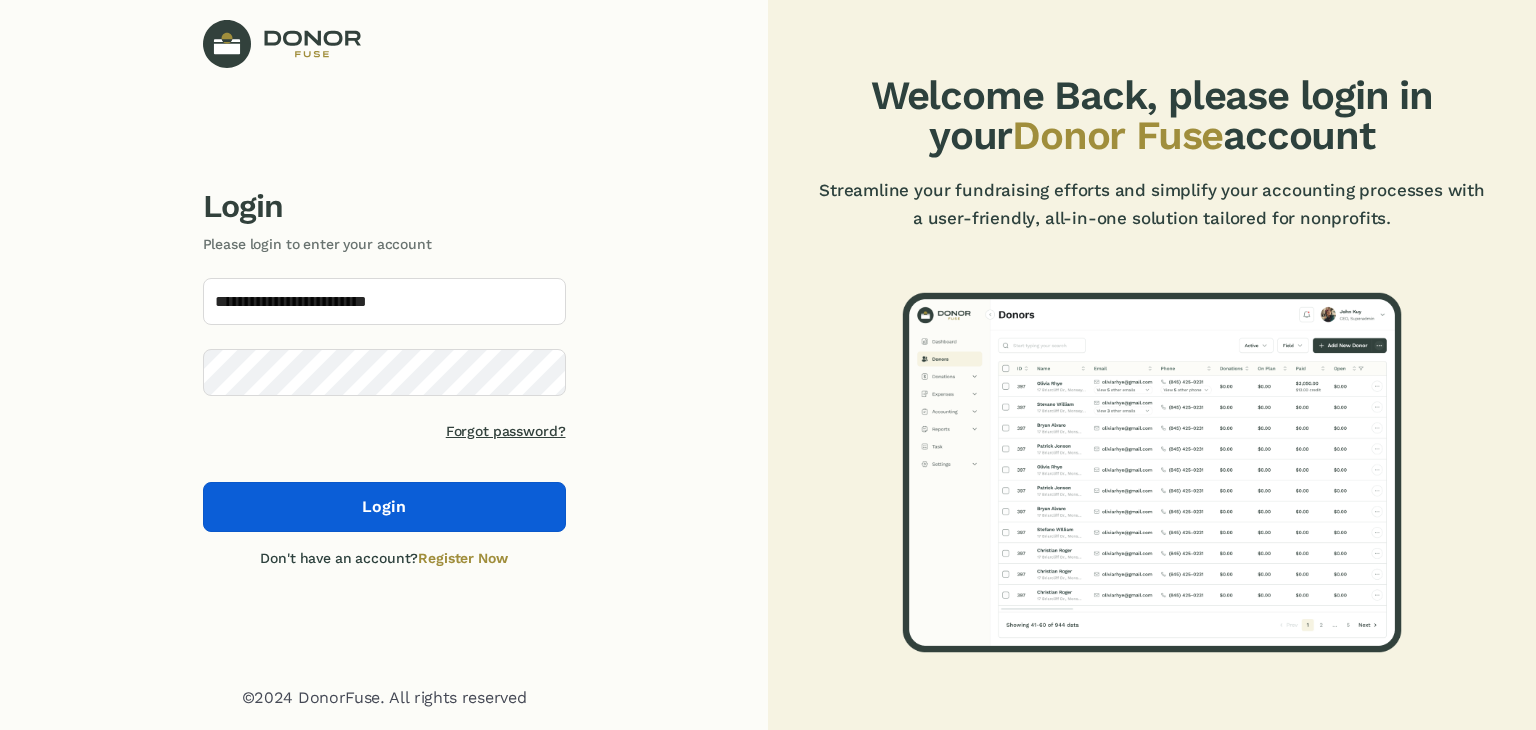 click on "Login" at bounding box center [384, 507] 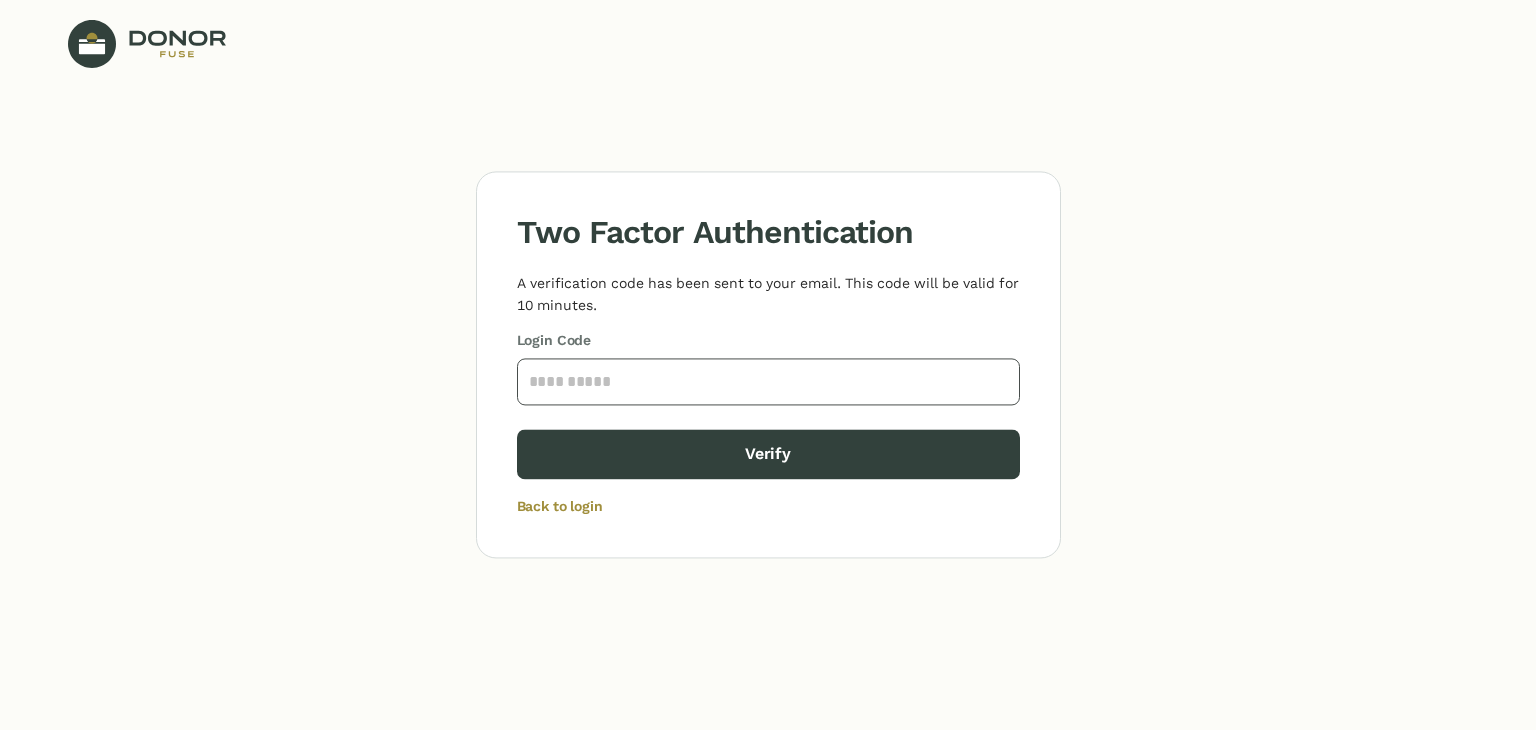 click at bounding box center [768, 381] 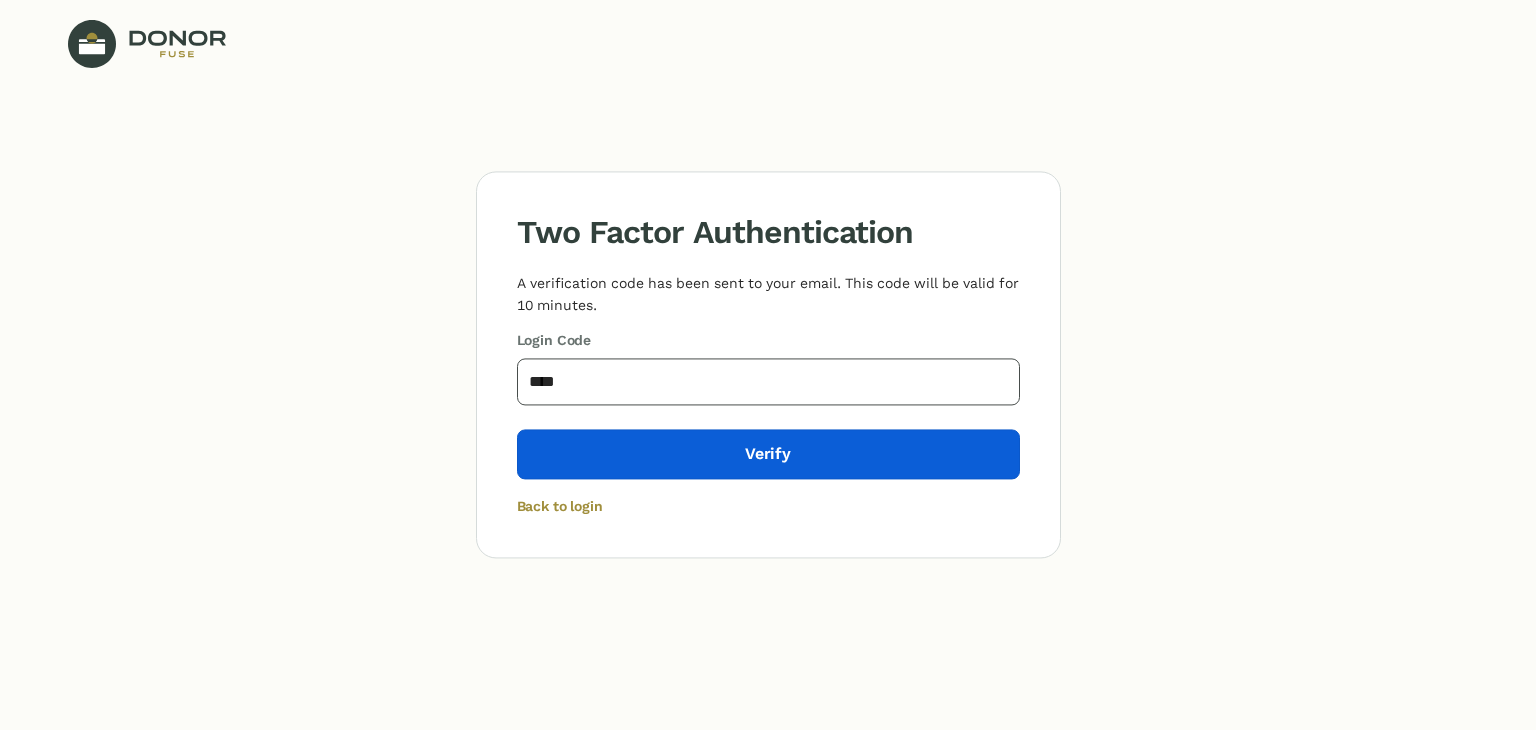 type on "****" 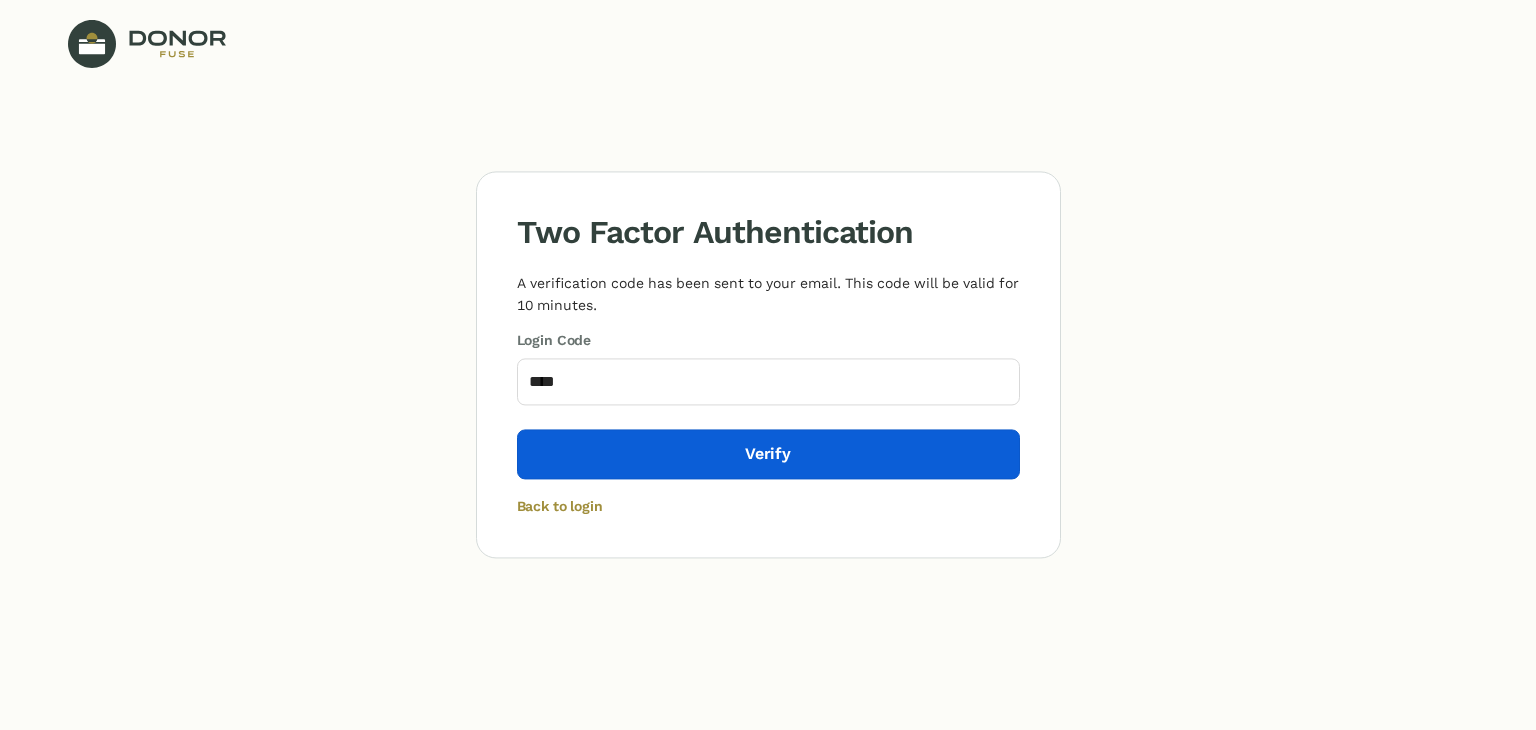 click on "Verify" at bounding box center [768, 454] 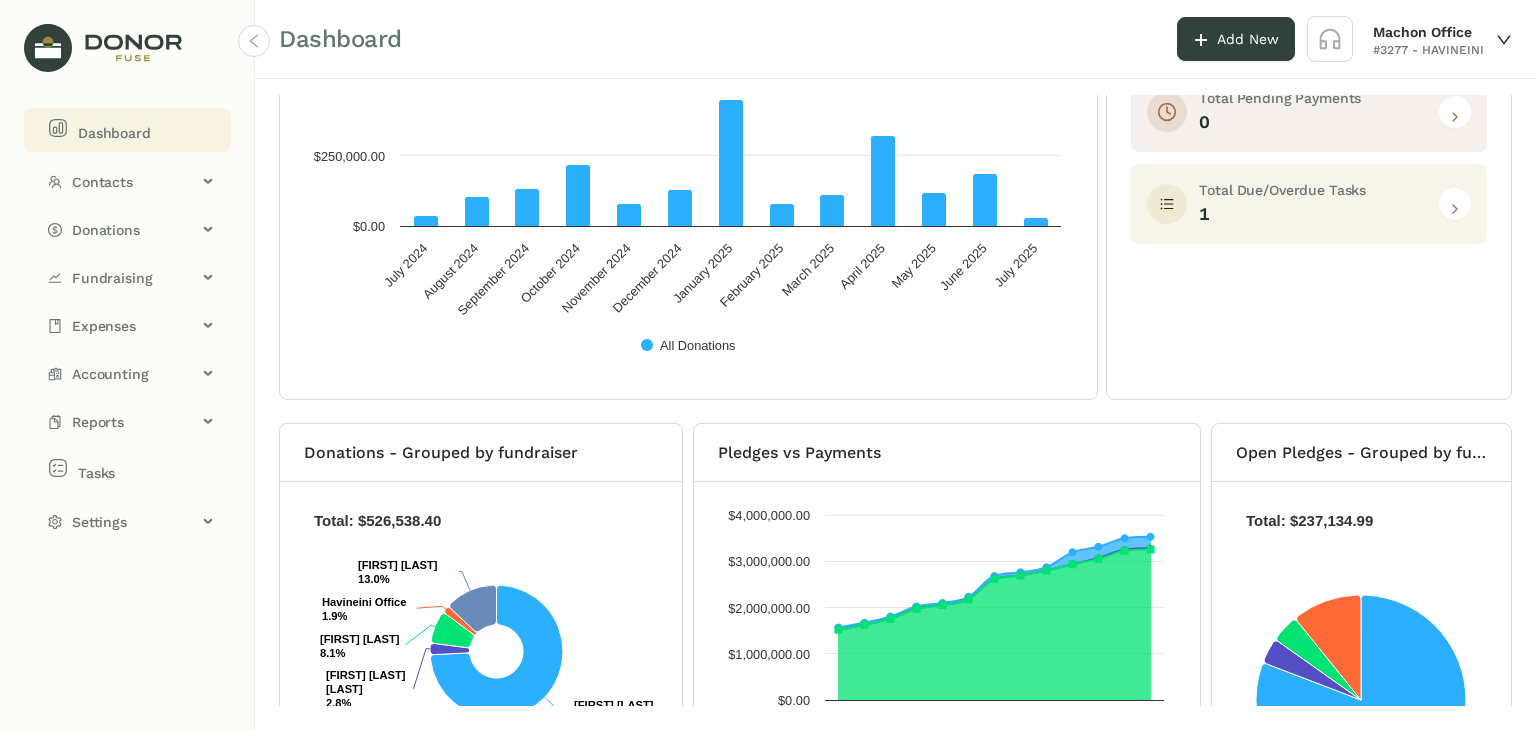 scroll, scrollTop: 442, scrollLeft: 0, axis: vertical 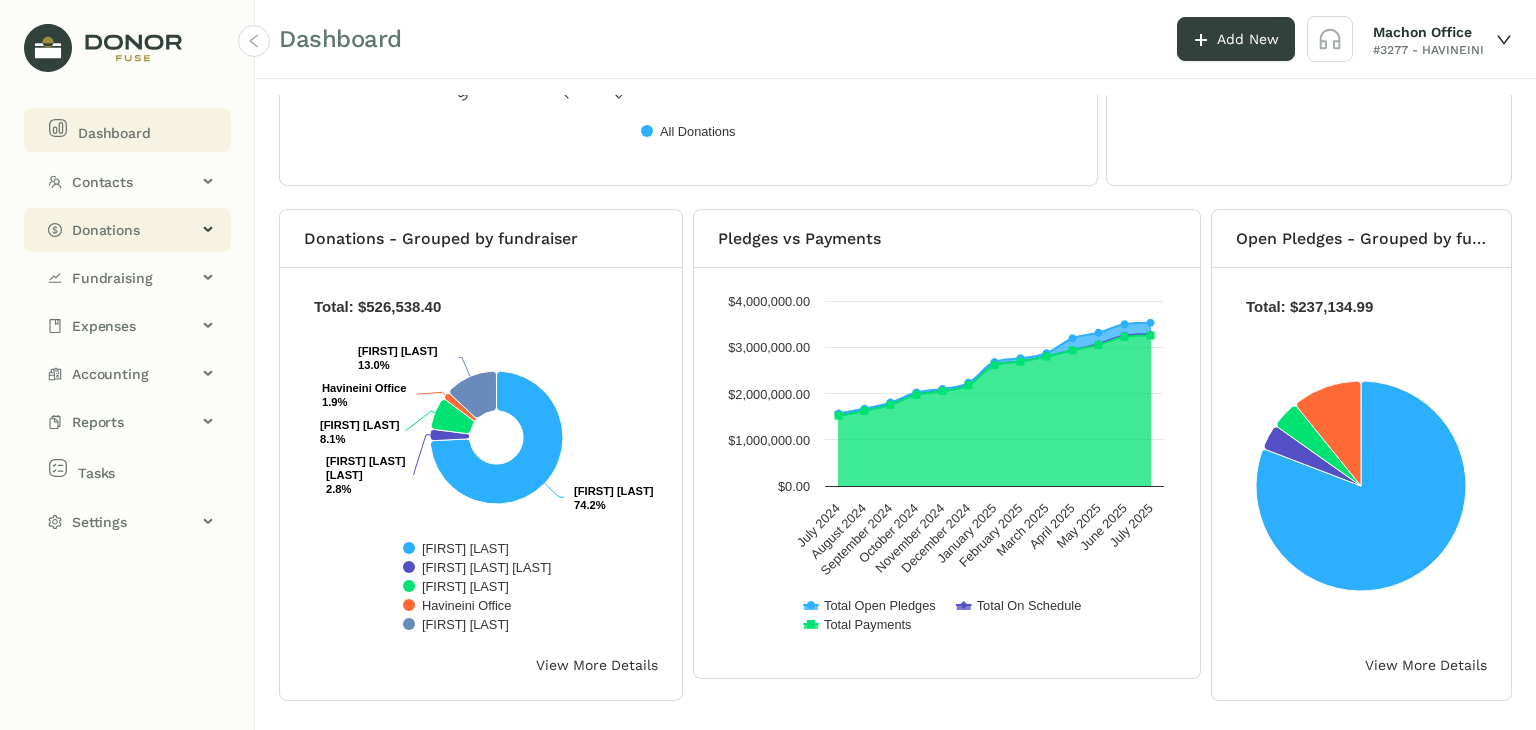 click on "Donations" at bounding box center (134, 230) 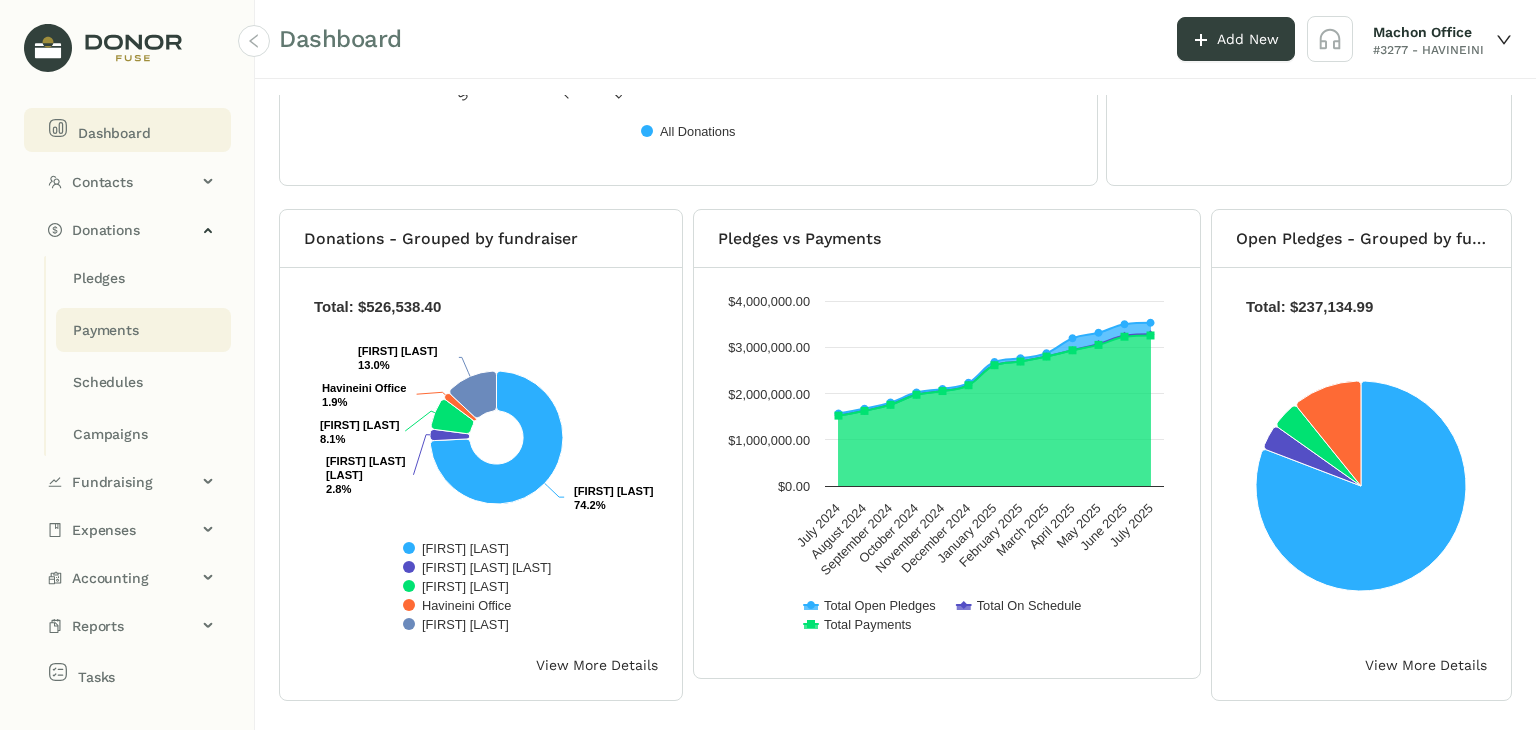 click on "Payments" at bounding box center [99, 278] 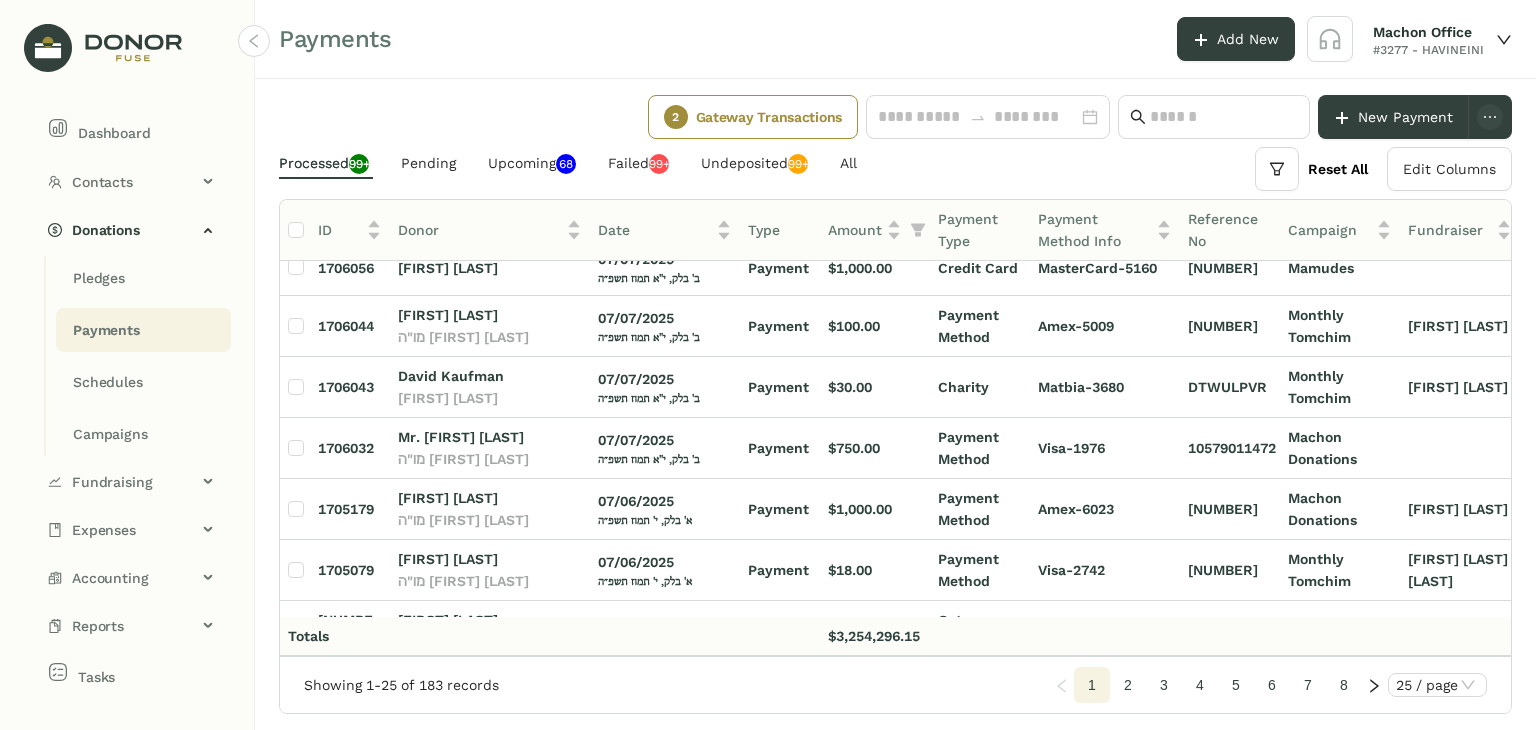 scroll, scrollTop: 0, scrollLeft: 0, axis: both 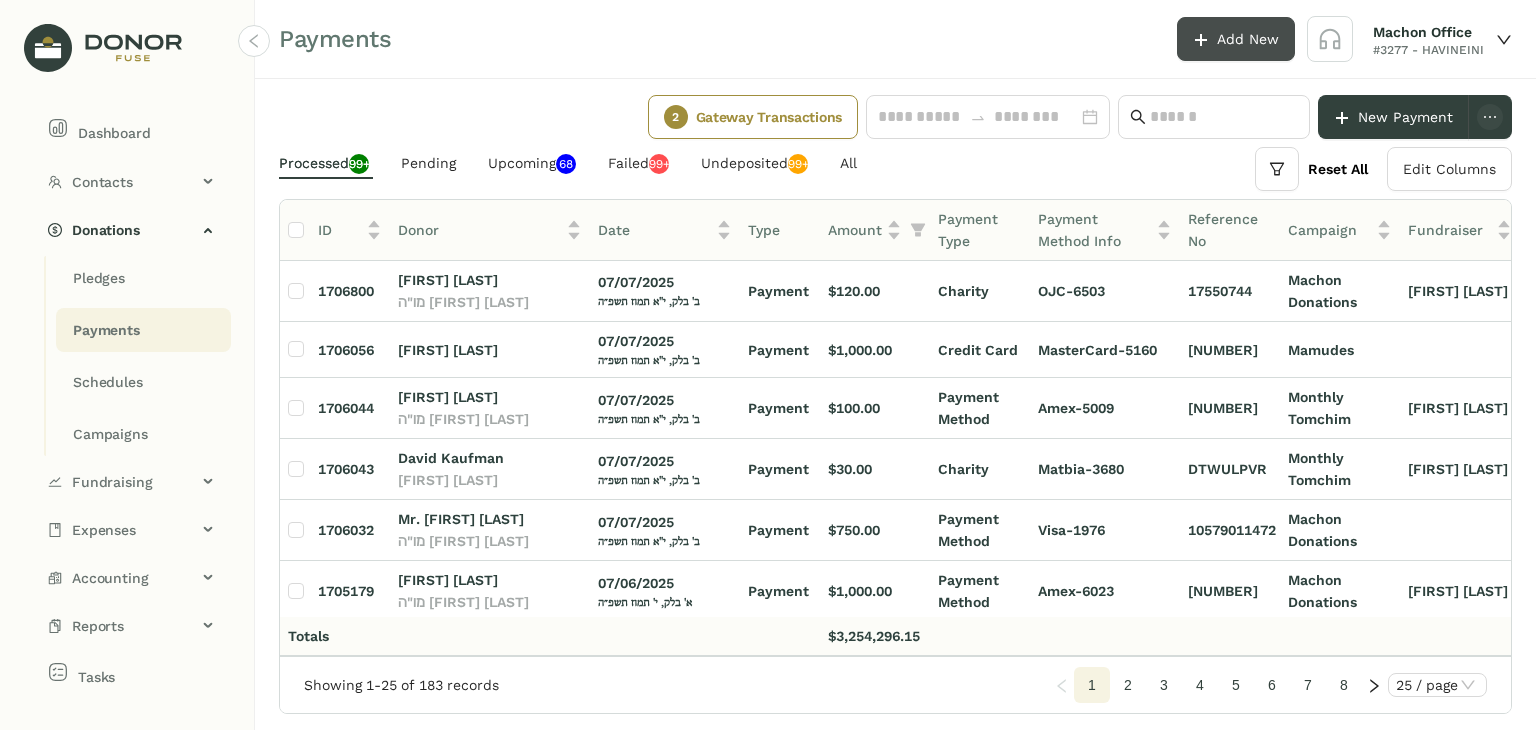 click on "Add New" at bounding box center (1248, 39) 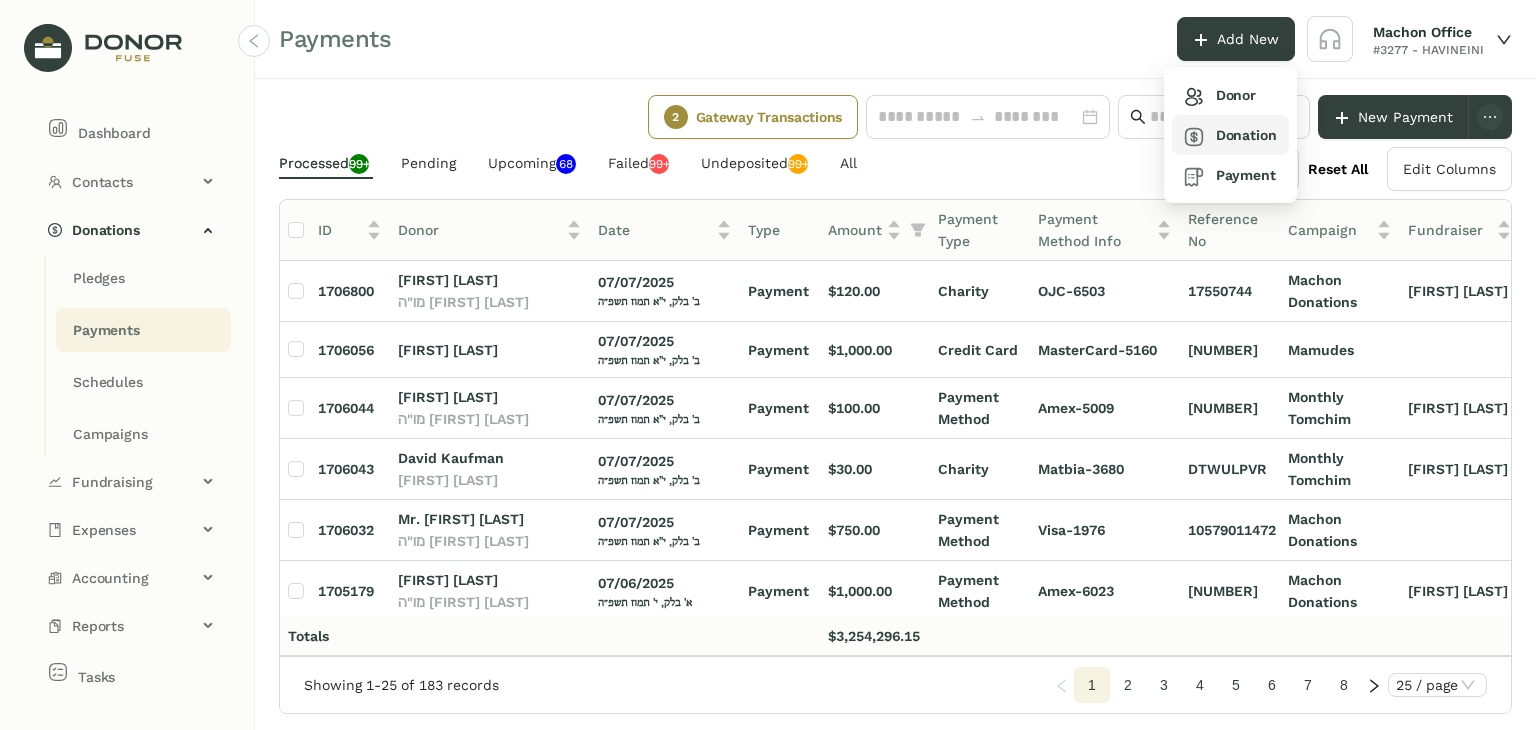 click on "Donation" at bounding box center [1220, 95] 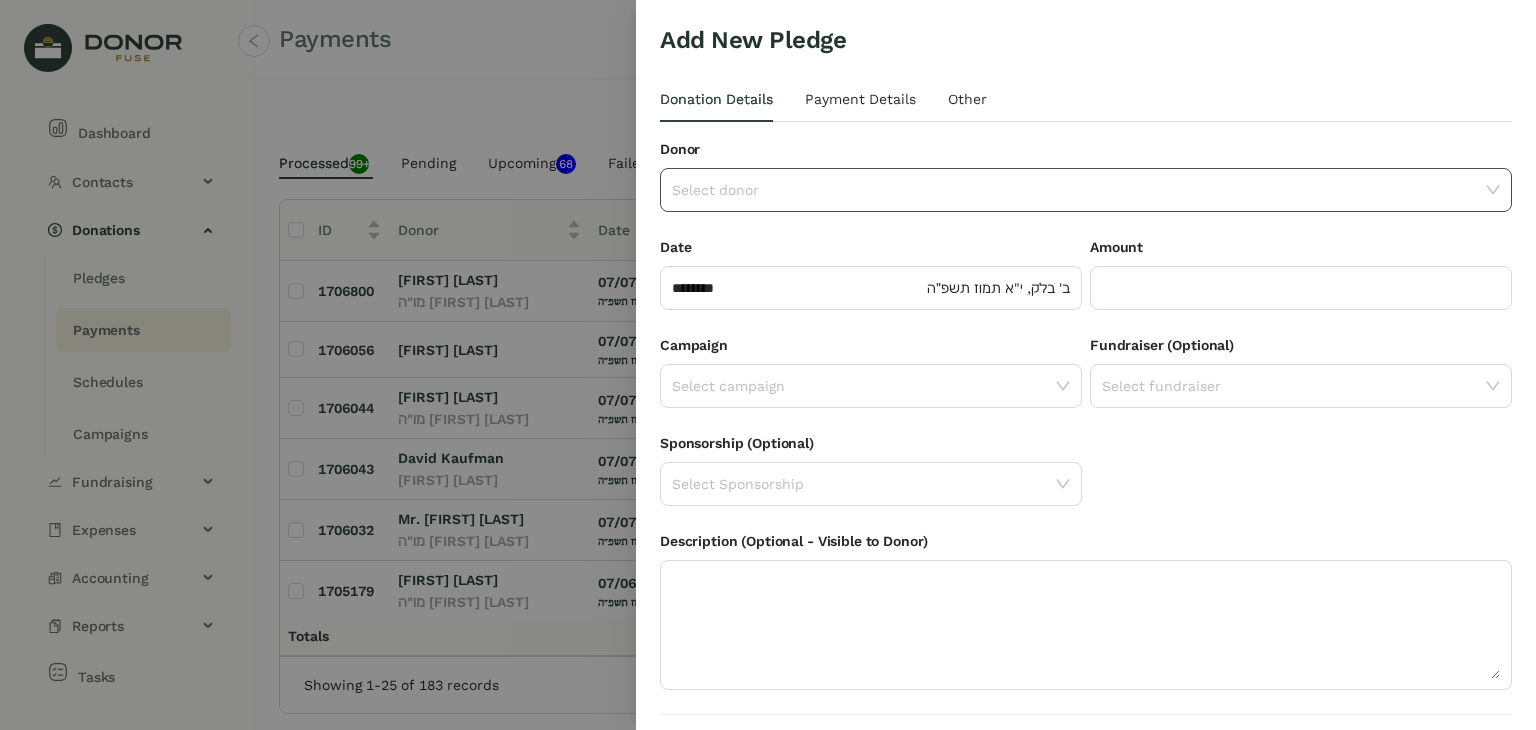 click at bounding box center (1079, 190) 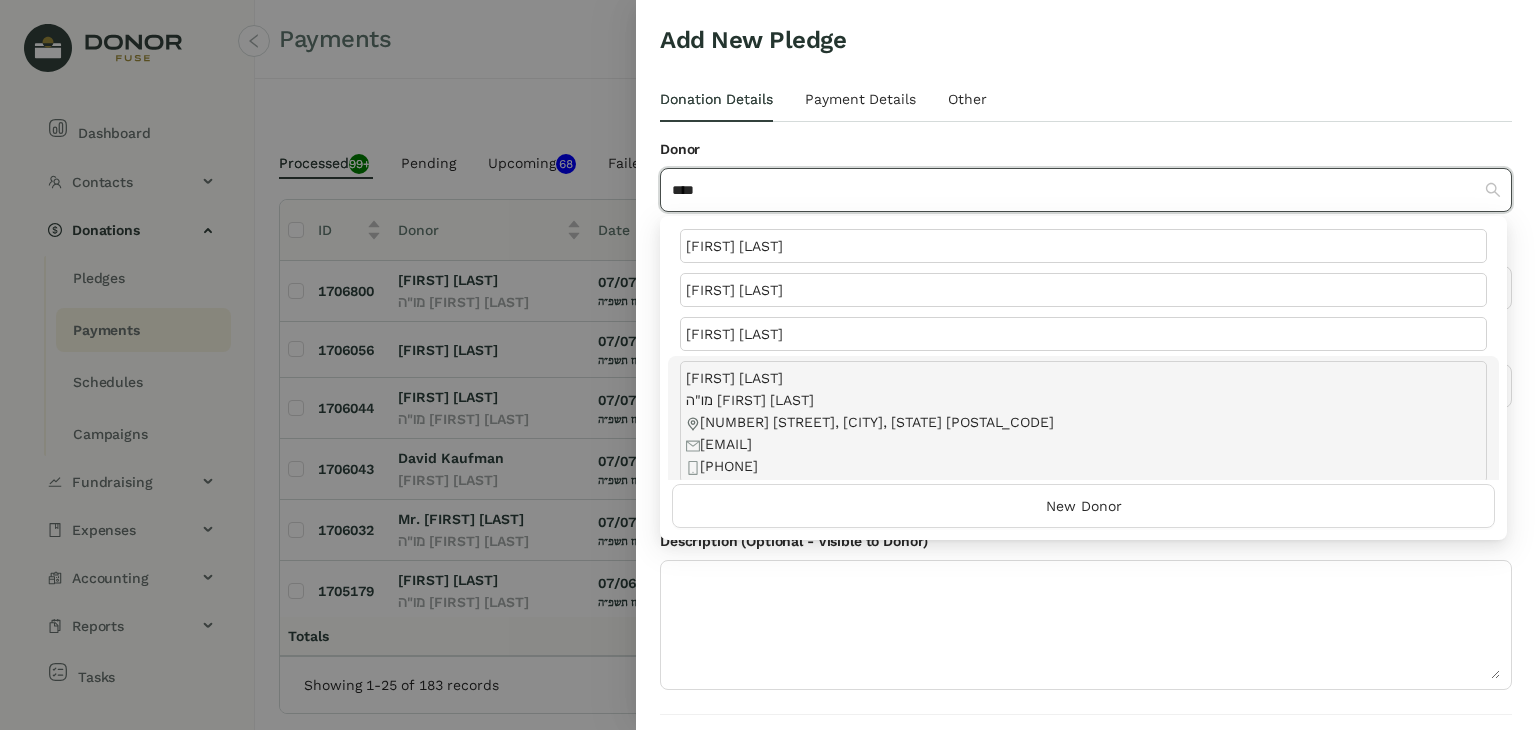 type on "****" 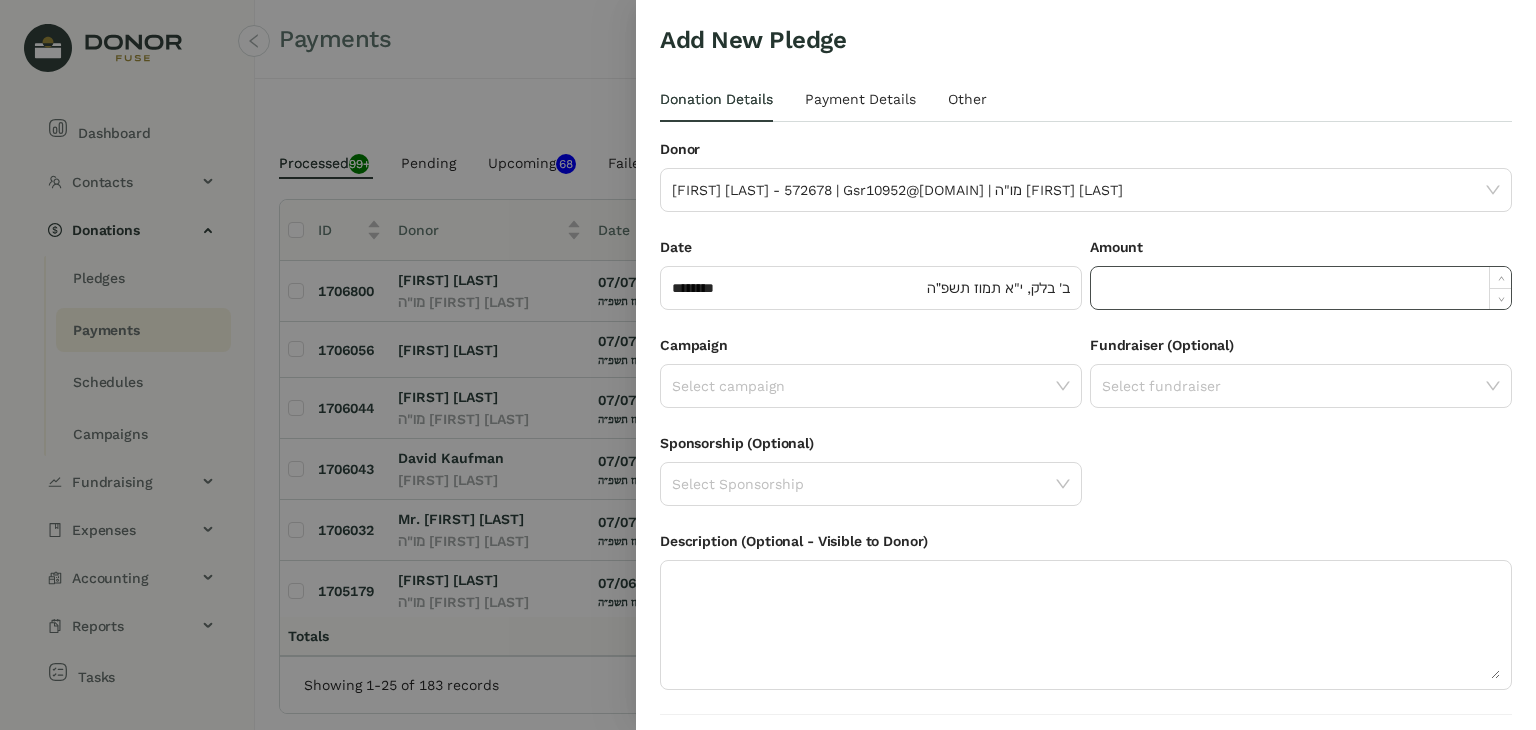 click at bounding box center (1301, 288) 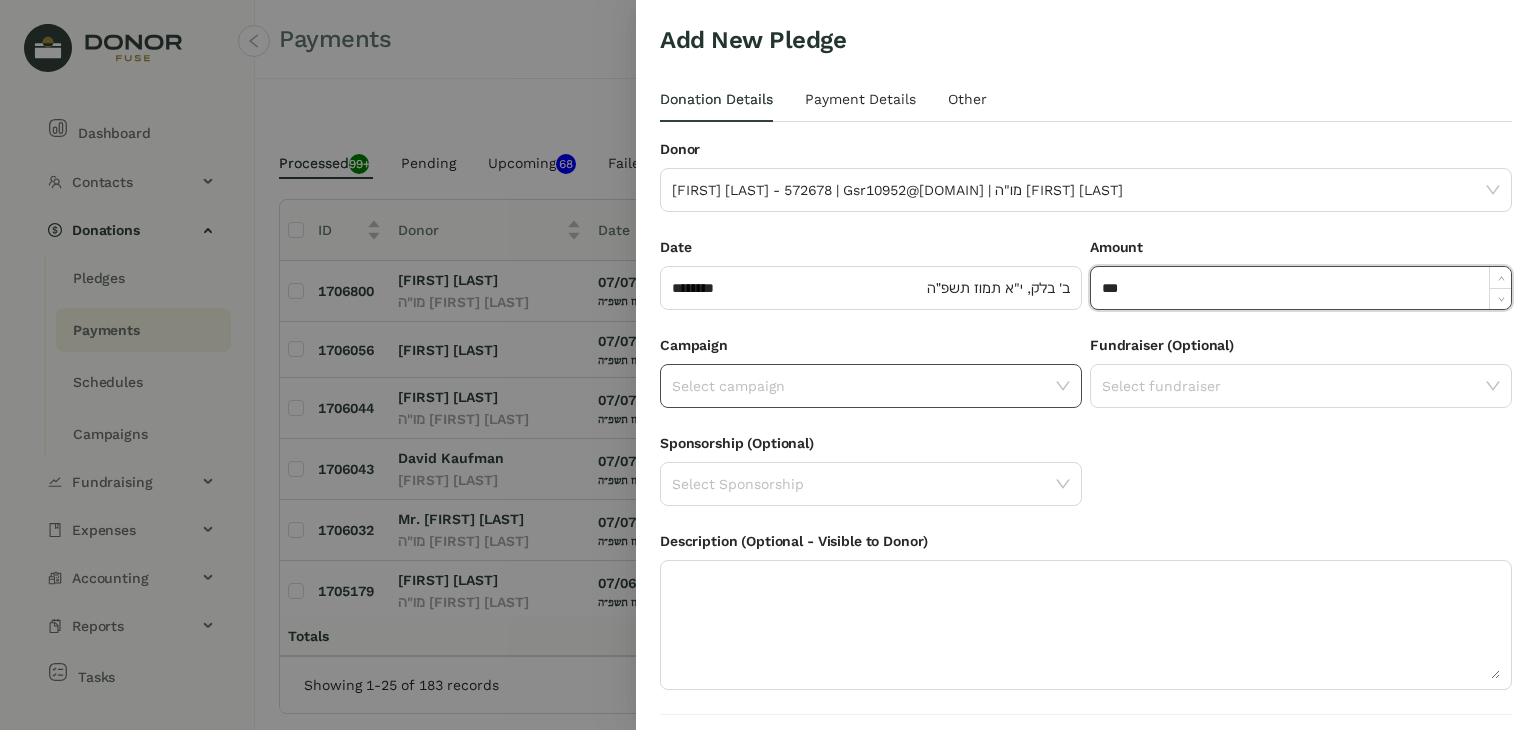type on "***" 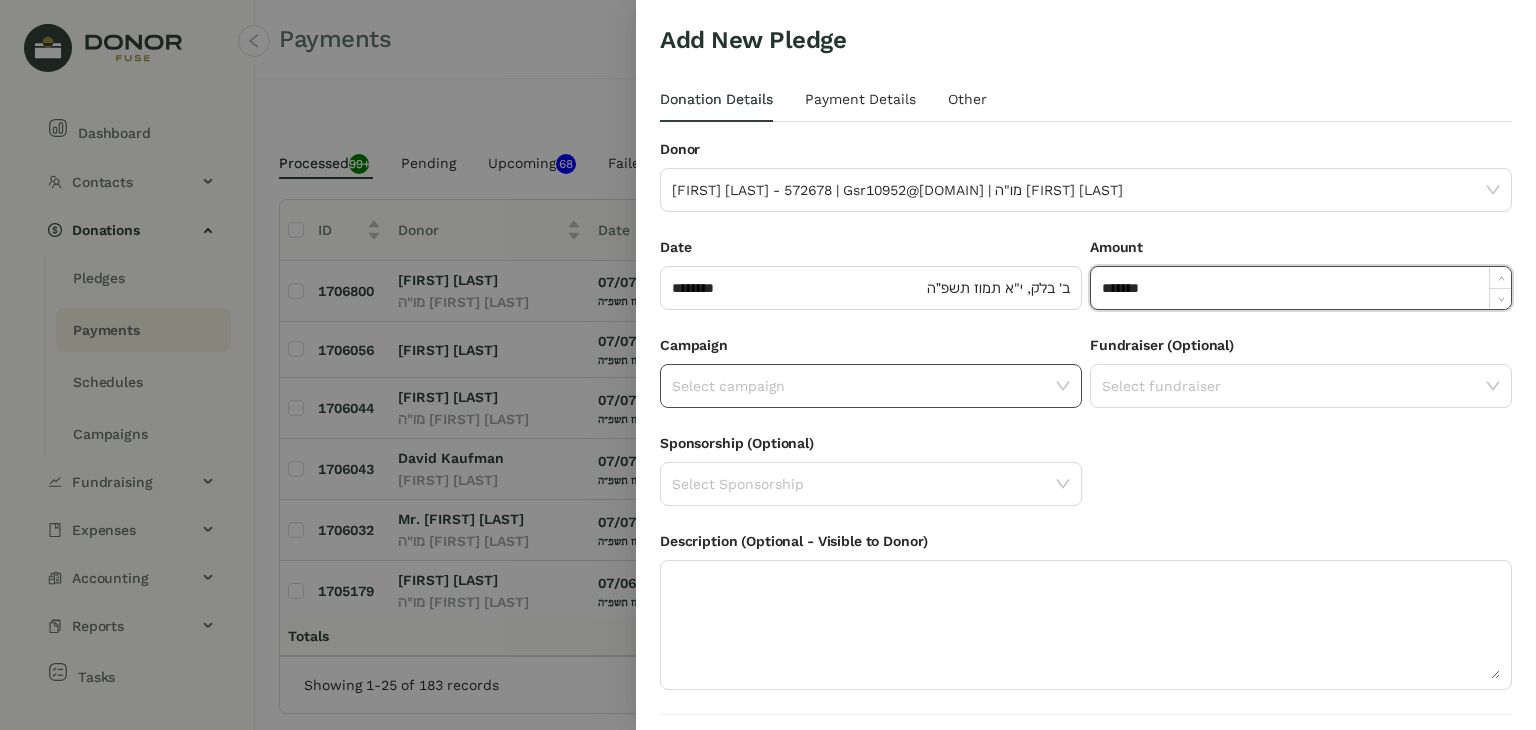 click at bounding box center (864, 386) 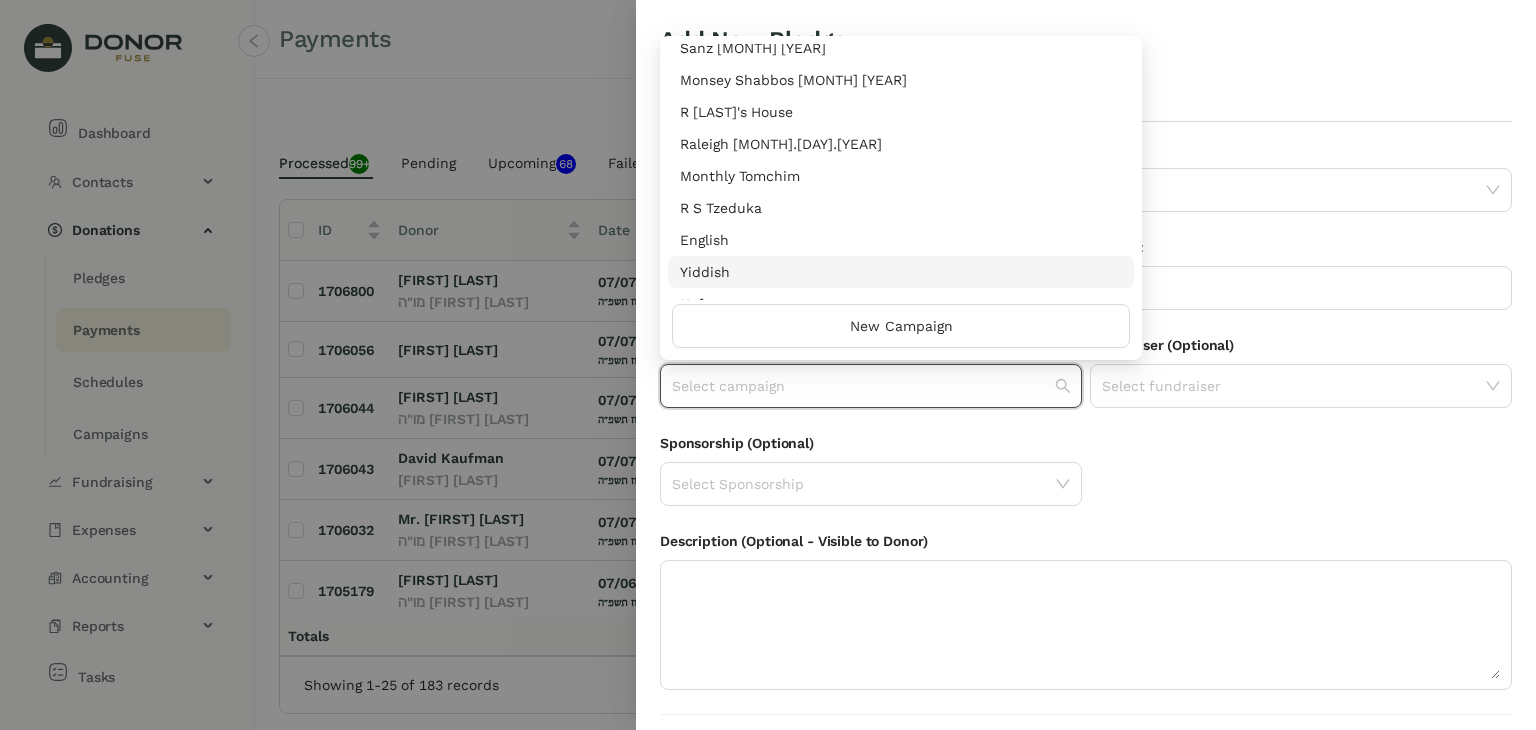 scroll, scrollTop: 400, scrollLeft: 0, axis: vertical 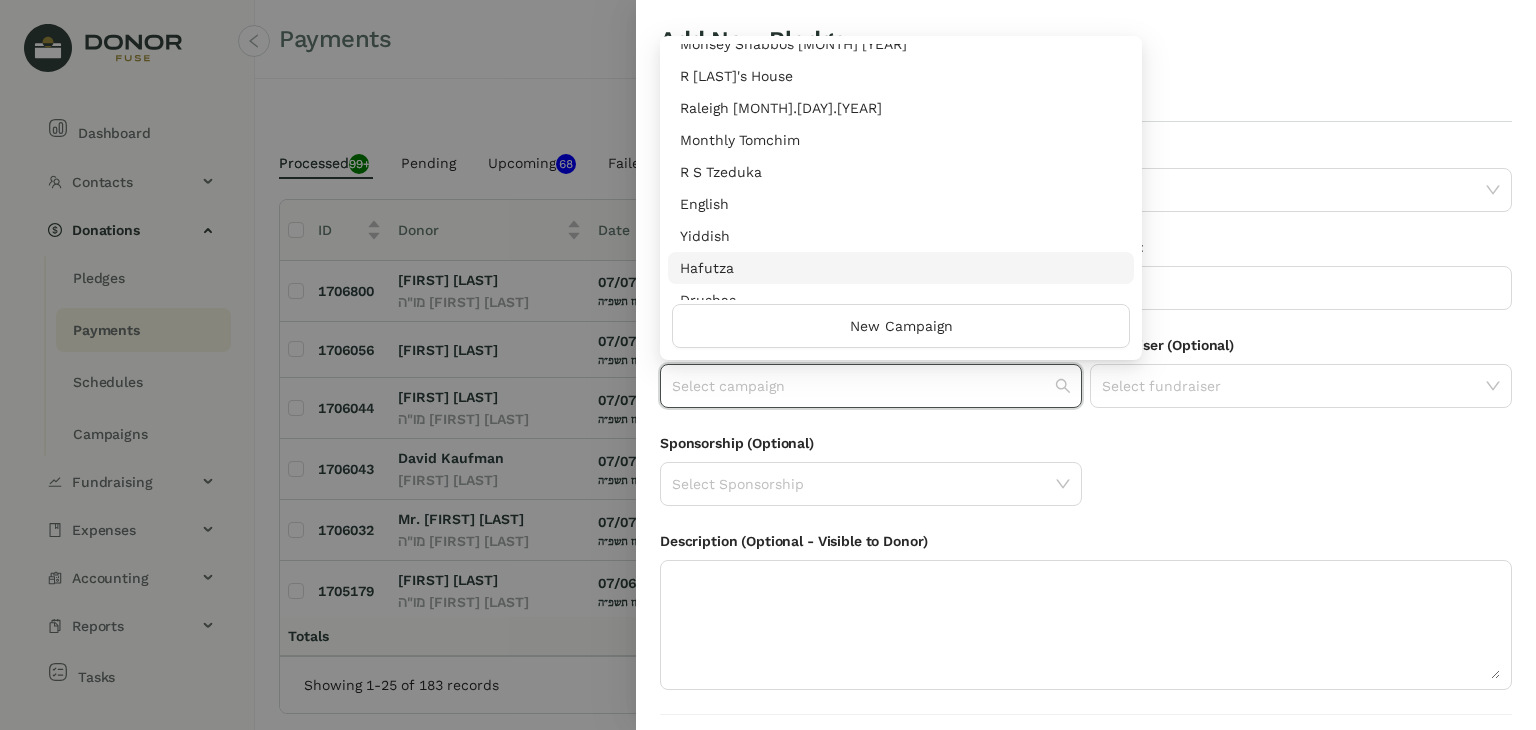 click on "Hafutza" at bounding box center [901, 268] 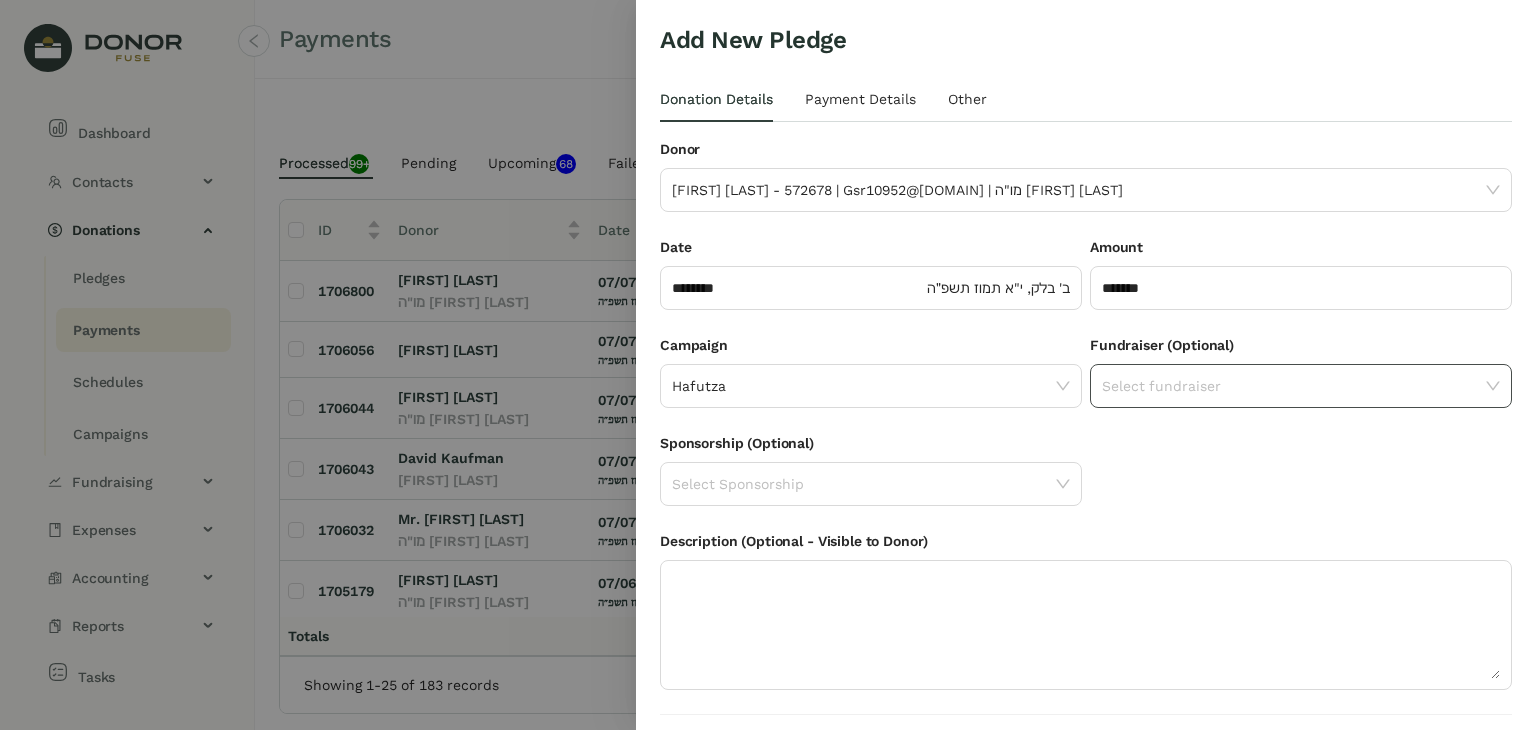 click at bounding box center (1294, 386) 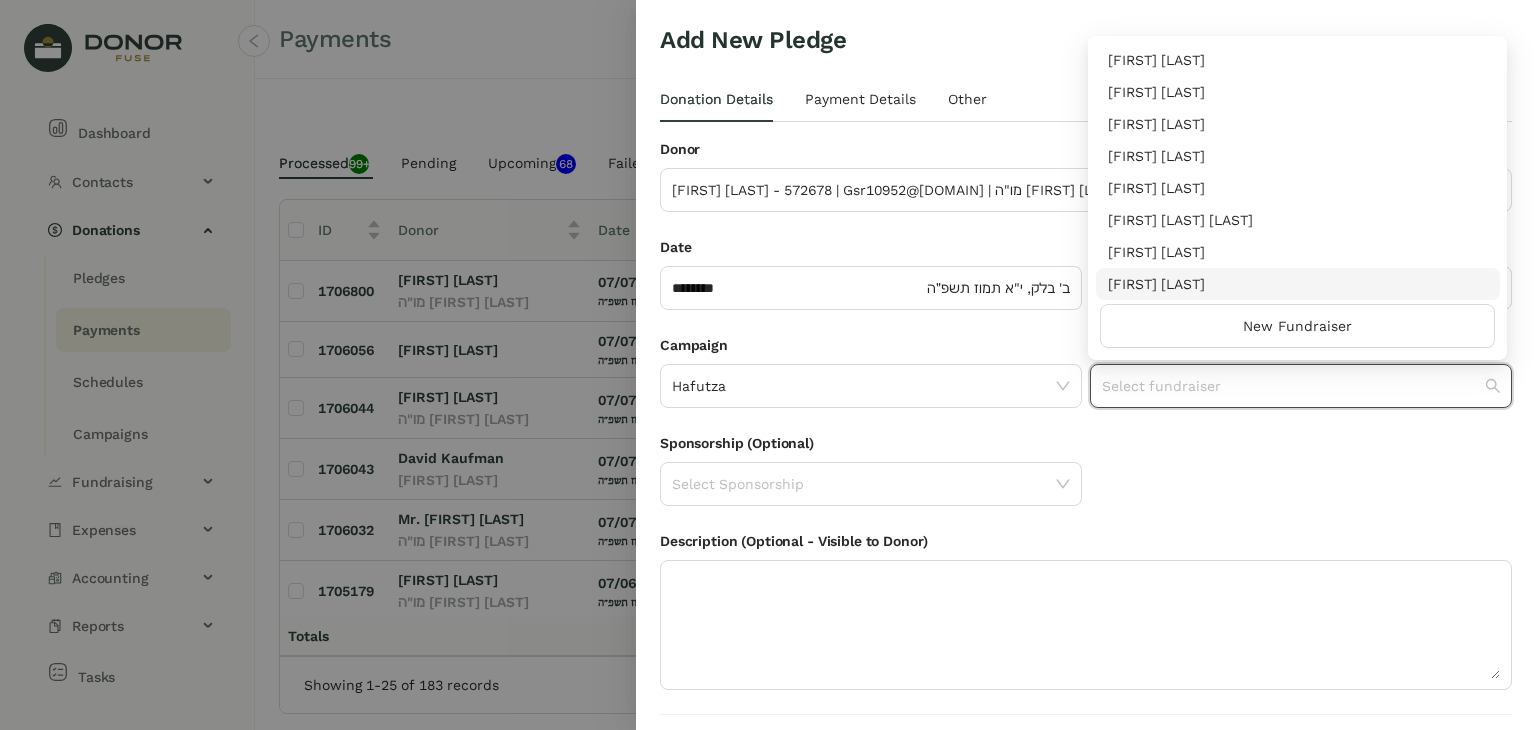 click on "[FIRST] [LAST]" at bounding box center (1298, 284) 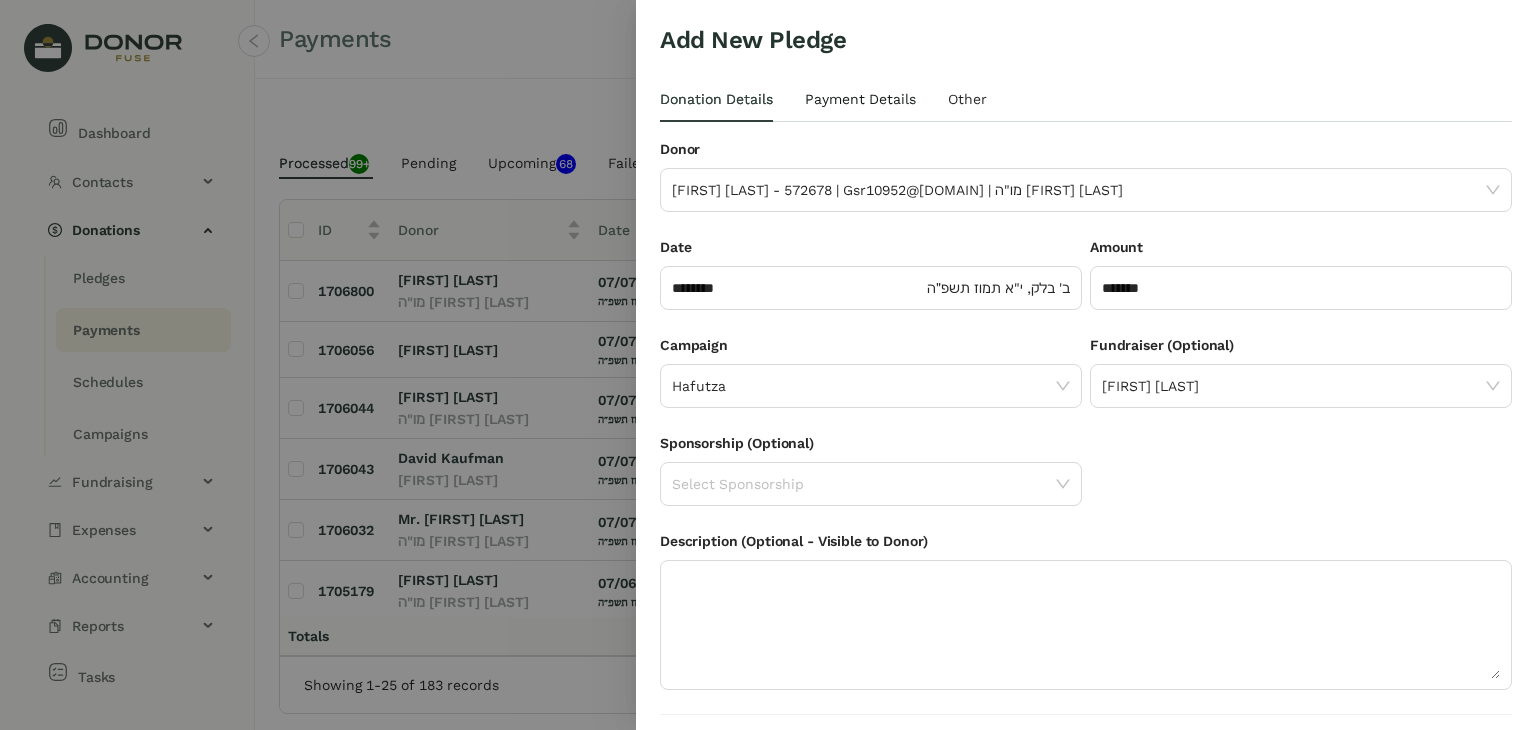 click on "Payment Details" at bounding box center (716, 99) 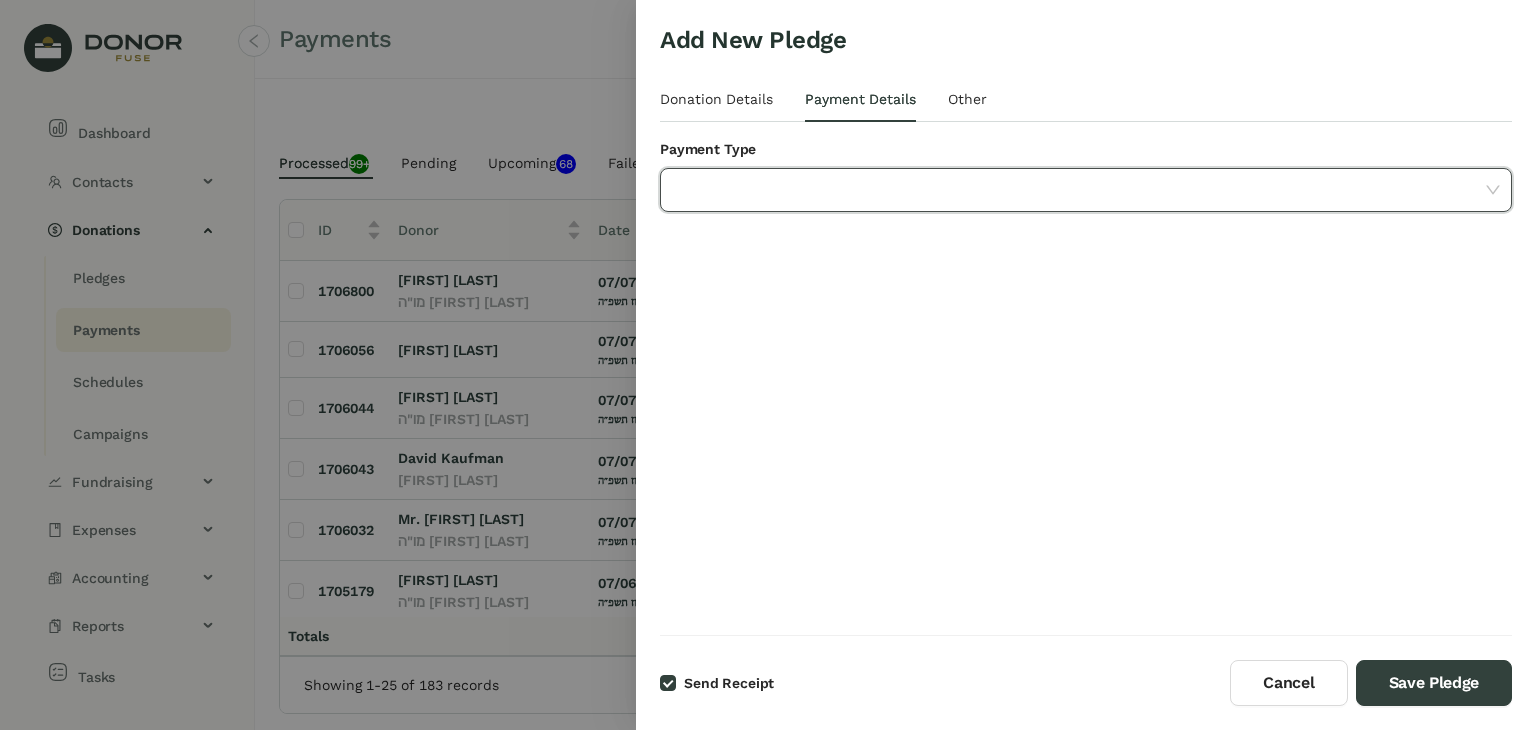 click at bounding box center [1079, 190] 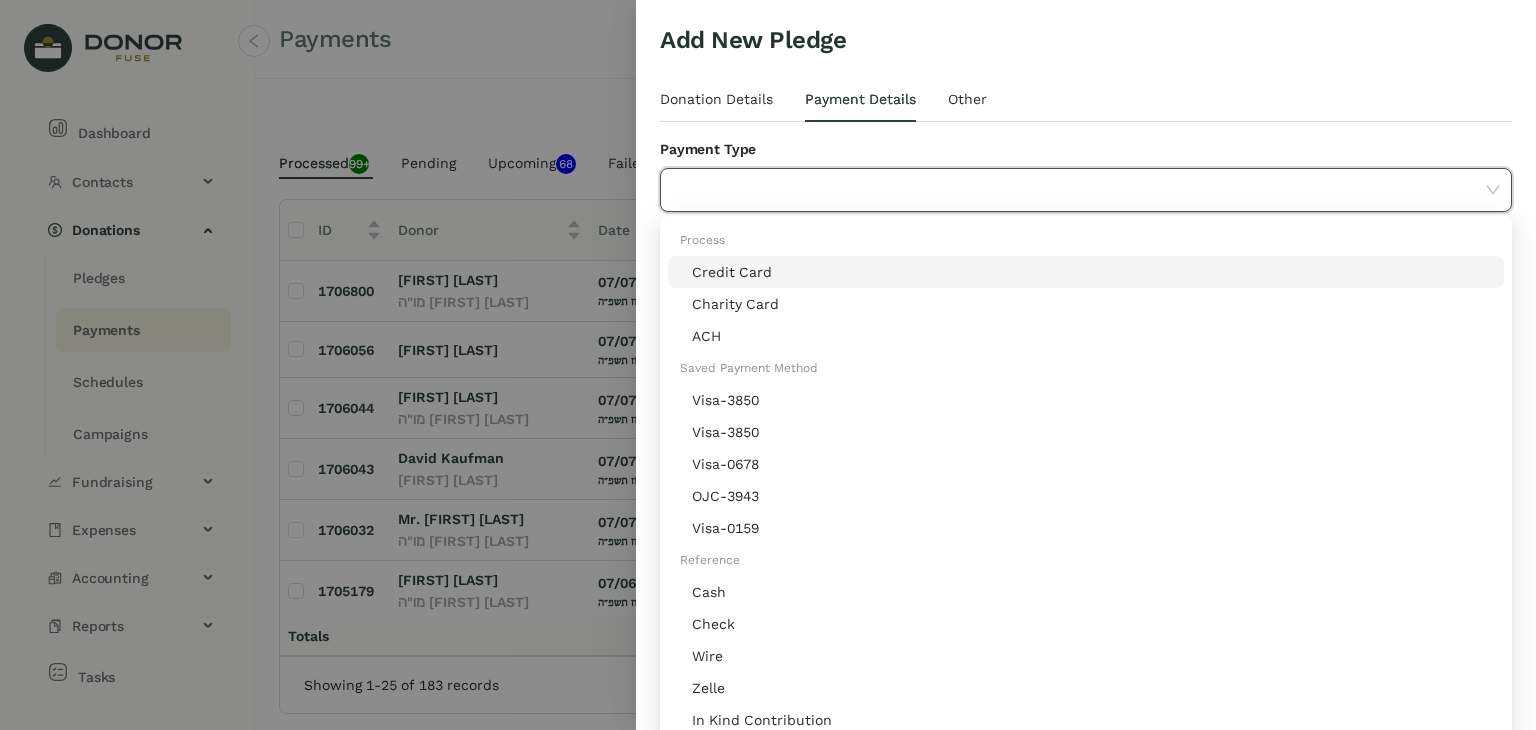 click on "Credit Card" at bounding box center [1092, 272] 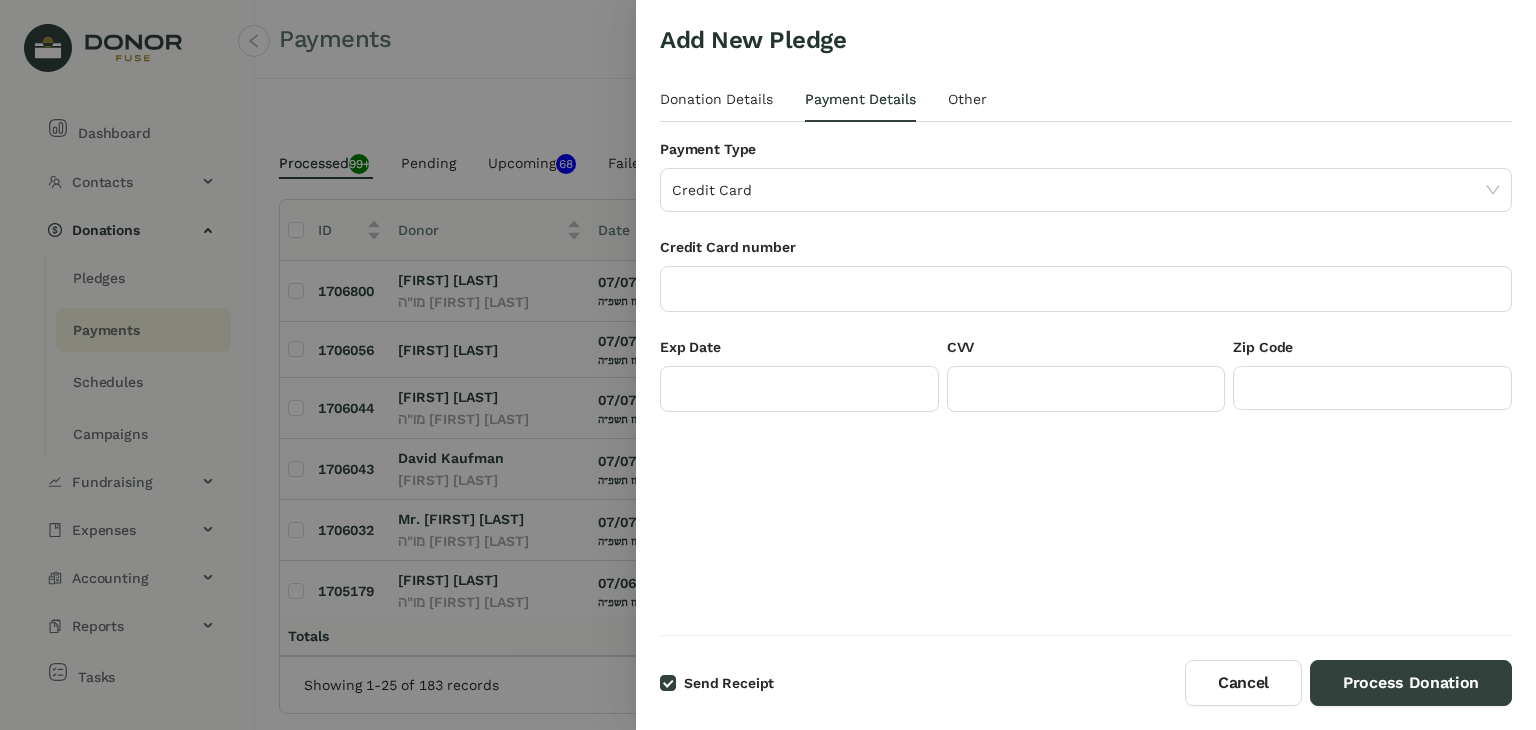 click on "Add New Pledge Donation Details Payment Details Other Donor [FIRST] [LAST] - 572678 | Gsr10952@[DOMAIN] | מו"ה [FIRST] [LAST] Date ******** [HEBREW_DATE] Amount ******* Campaign Hafutza Fundraiser (Optional) Chezky Ungar Sponsorship (Optional) Select Sponsorship Description (Optional - Visible to Donor) Payment Type Credit Card Credit Card number Exp Date CVV Zip Code ID Date Type Applied Amount Payment Type Payment Method Info Reference No No Data Raisers Name Amount No Data Expected Type Tags Please select Notes Attachments Upload Time User Field Old Value New Value No Data Account Amount Debit Amount Credit Fund No Data" at bounding box center (1086, 329) 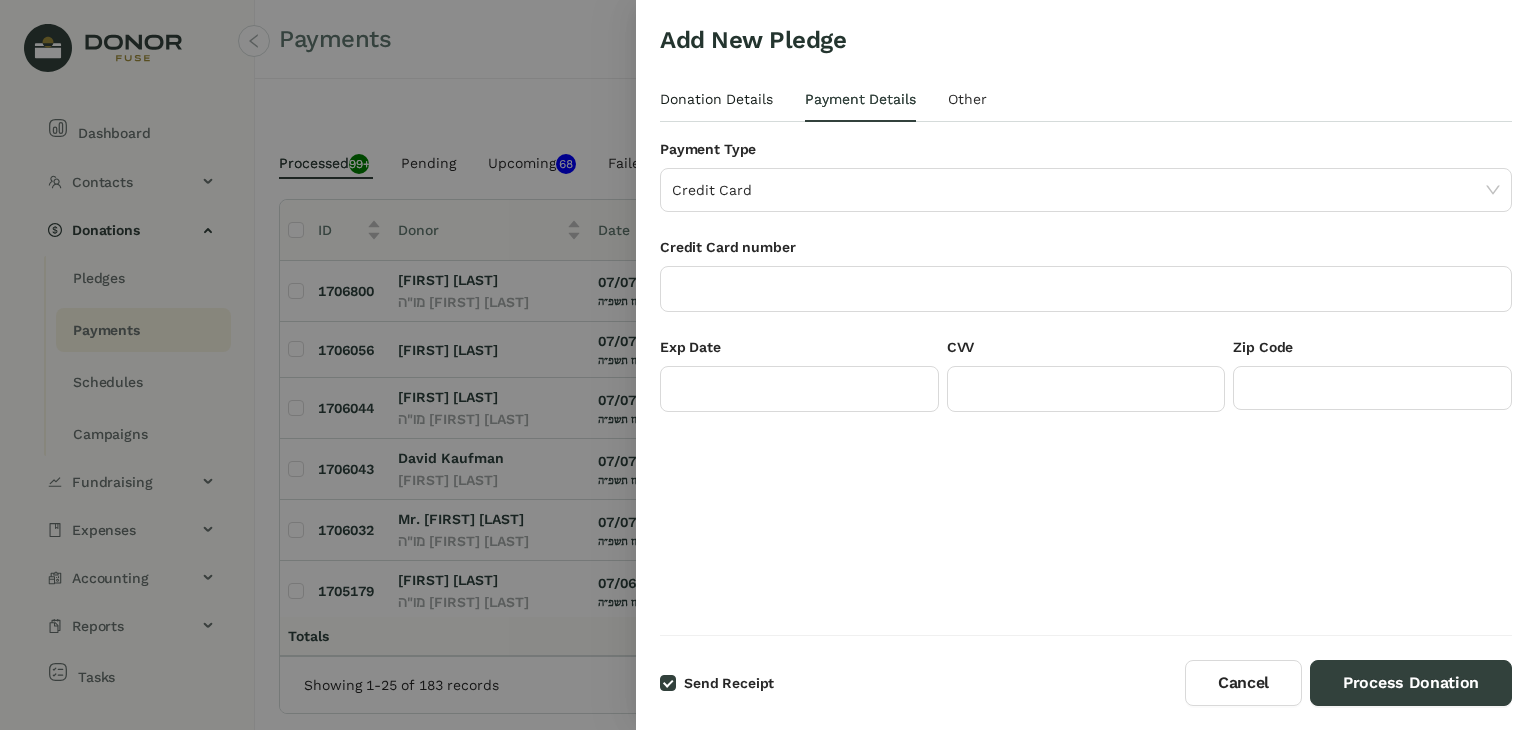click on "Donation Details" at bounding box center [716, 99] 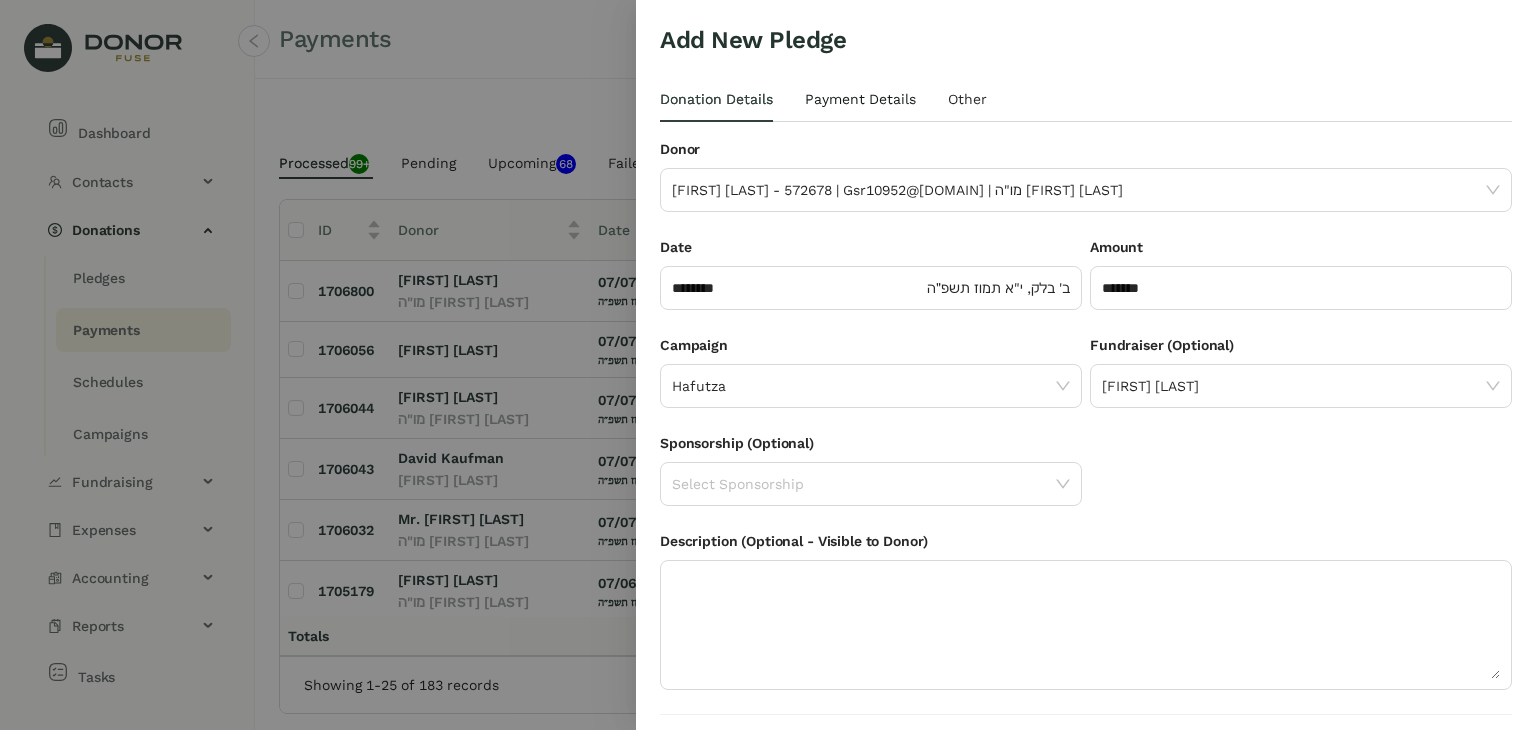 click on "Payment Details" at bounding box center (716, 99) 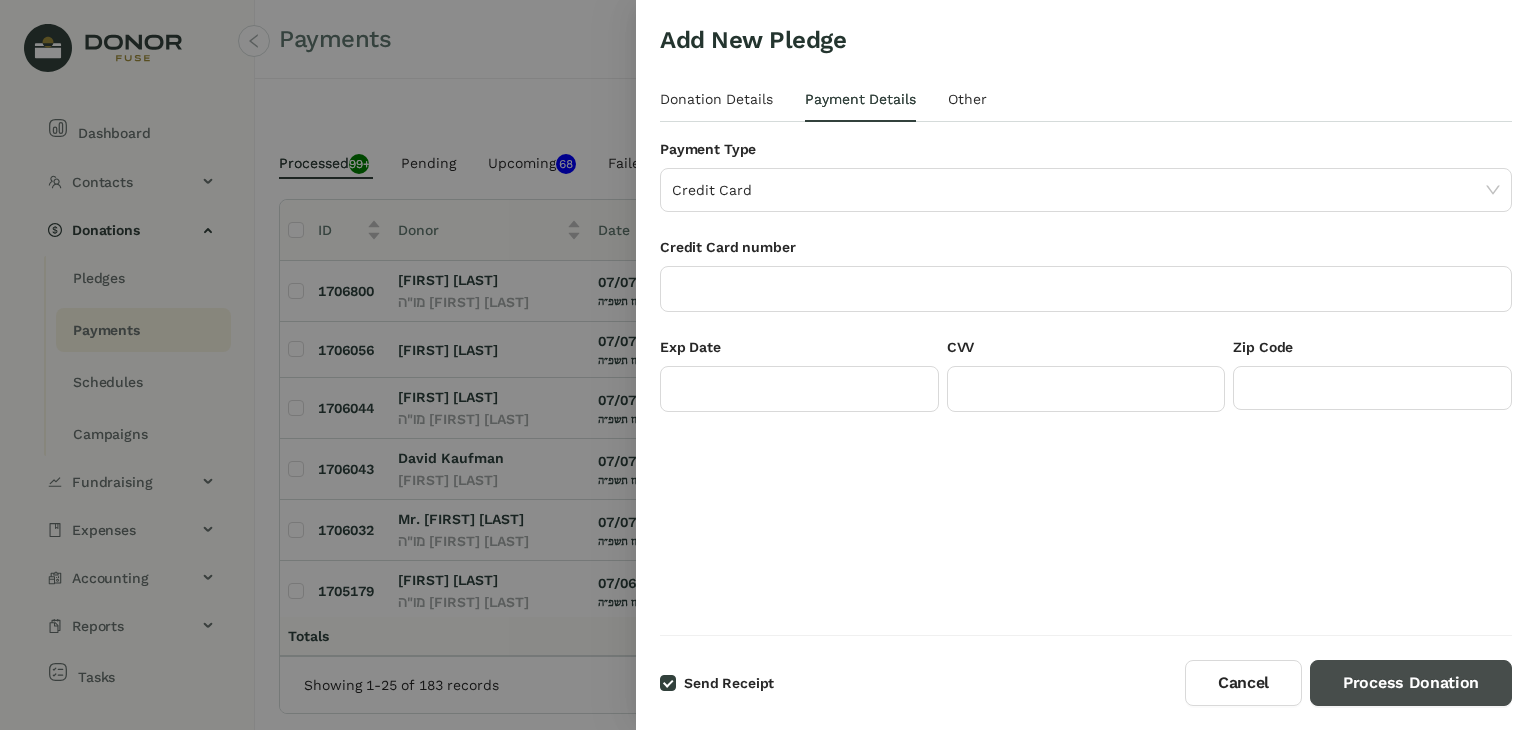 click on "Process Donation" at bounding box center [1411, 683] 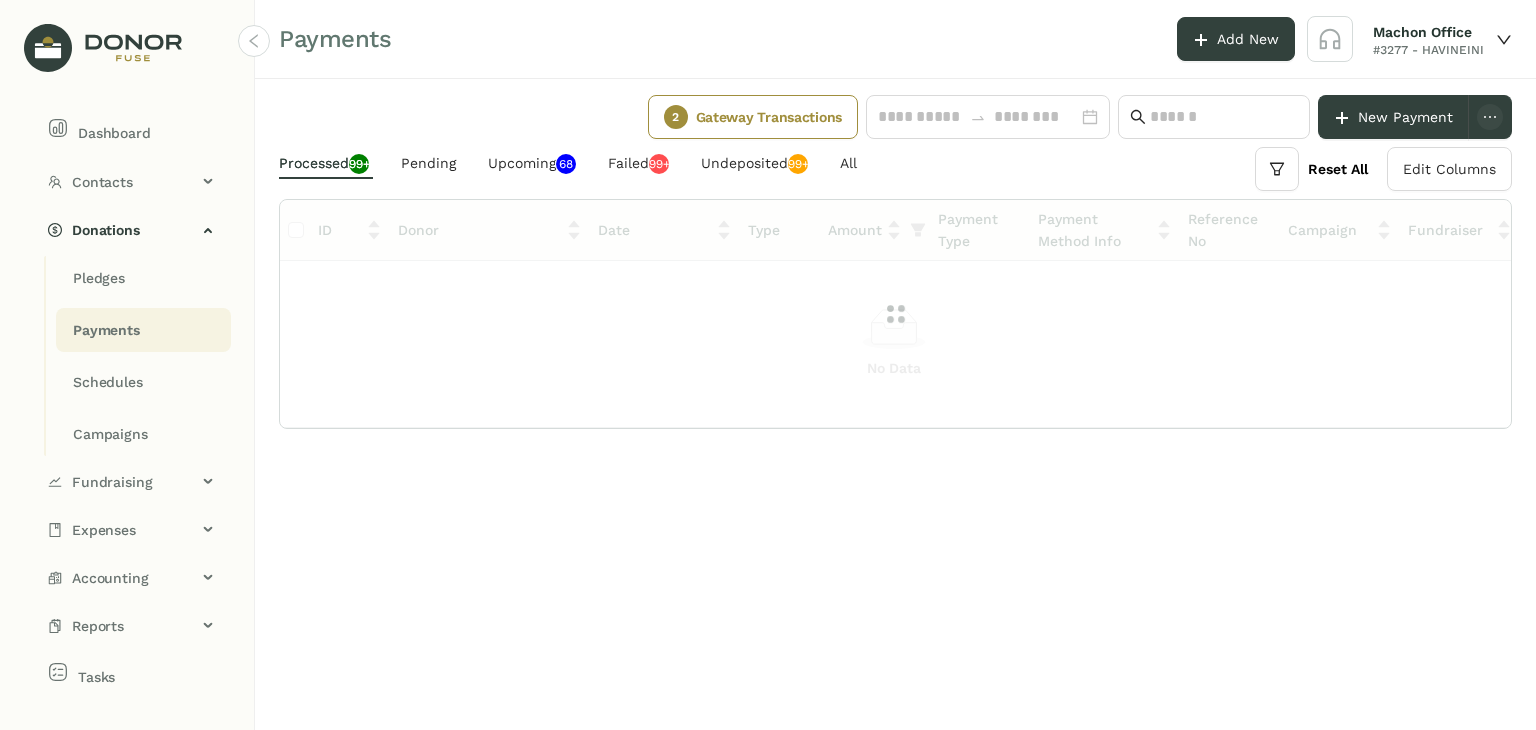 scroll, scrollTop: 0, scrollLeft: 0, axis: both 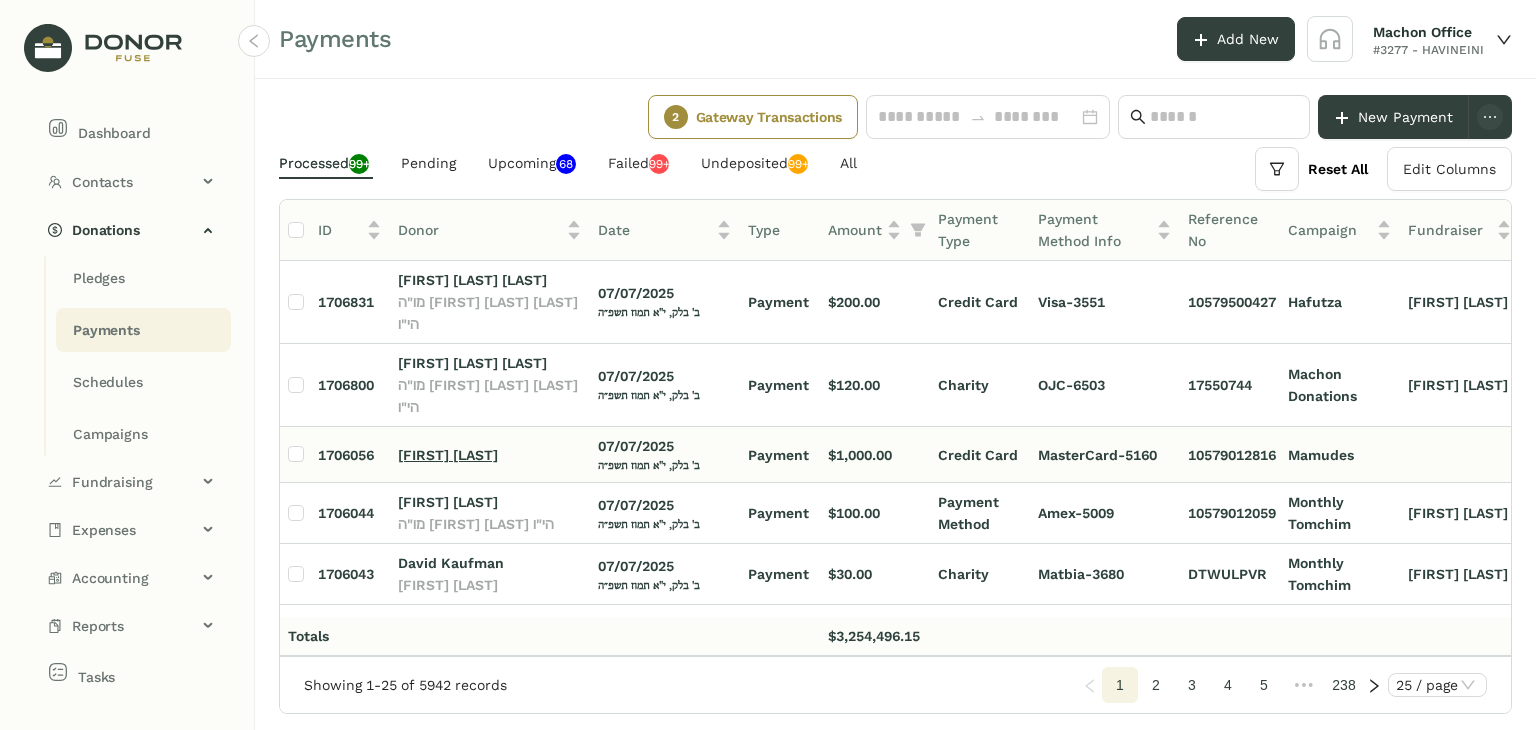 click on "[FIRST] [LAST]" at bounding box center [448, 455] 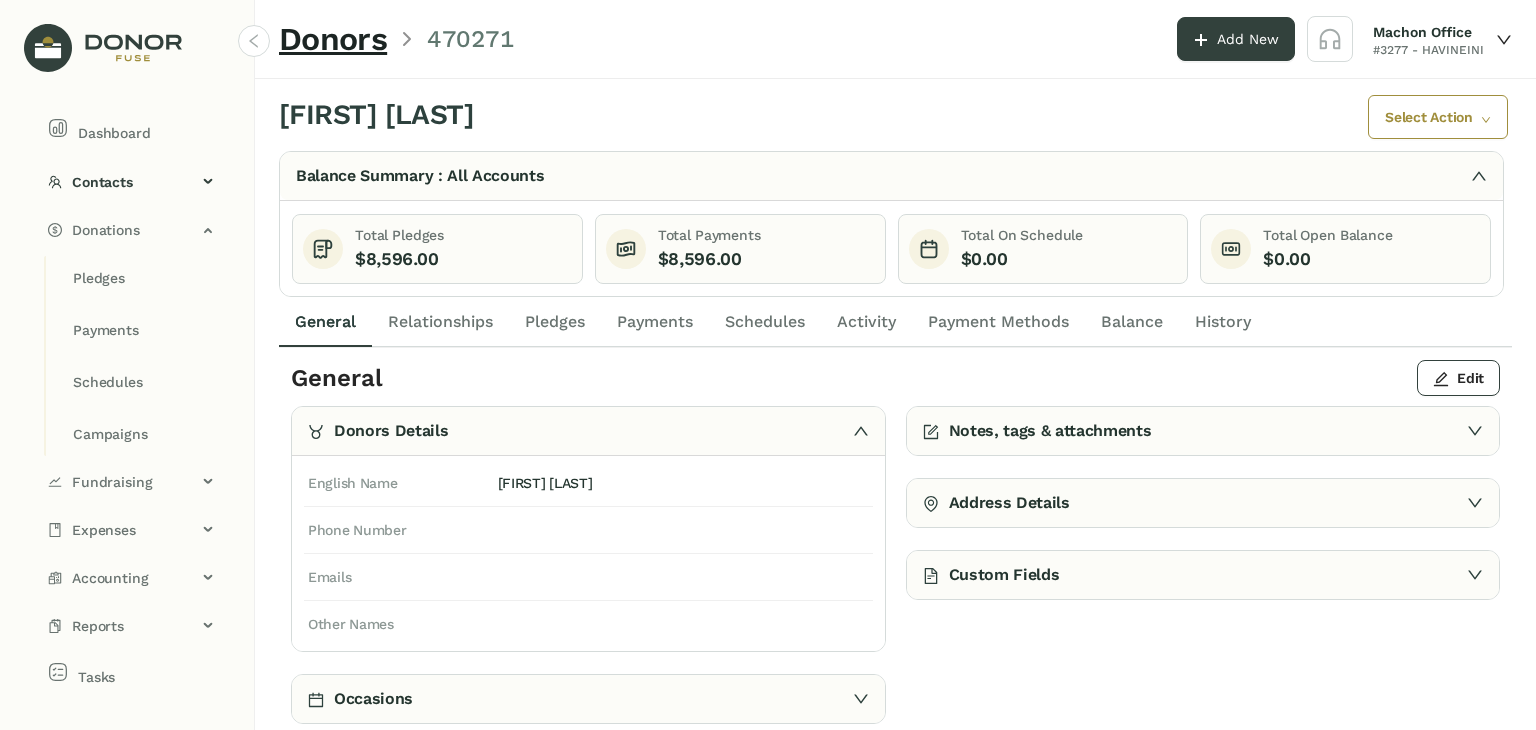 click on "Payments" at bounding box center [325, 322] 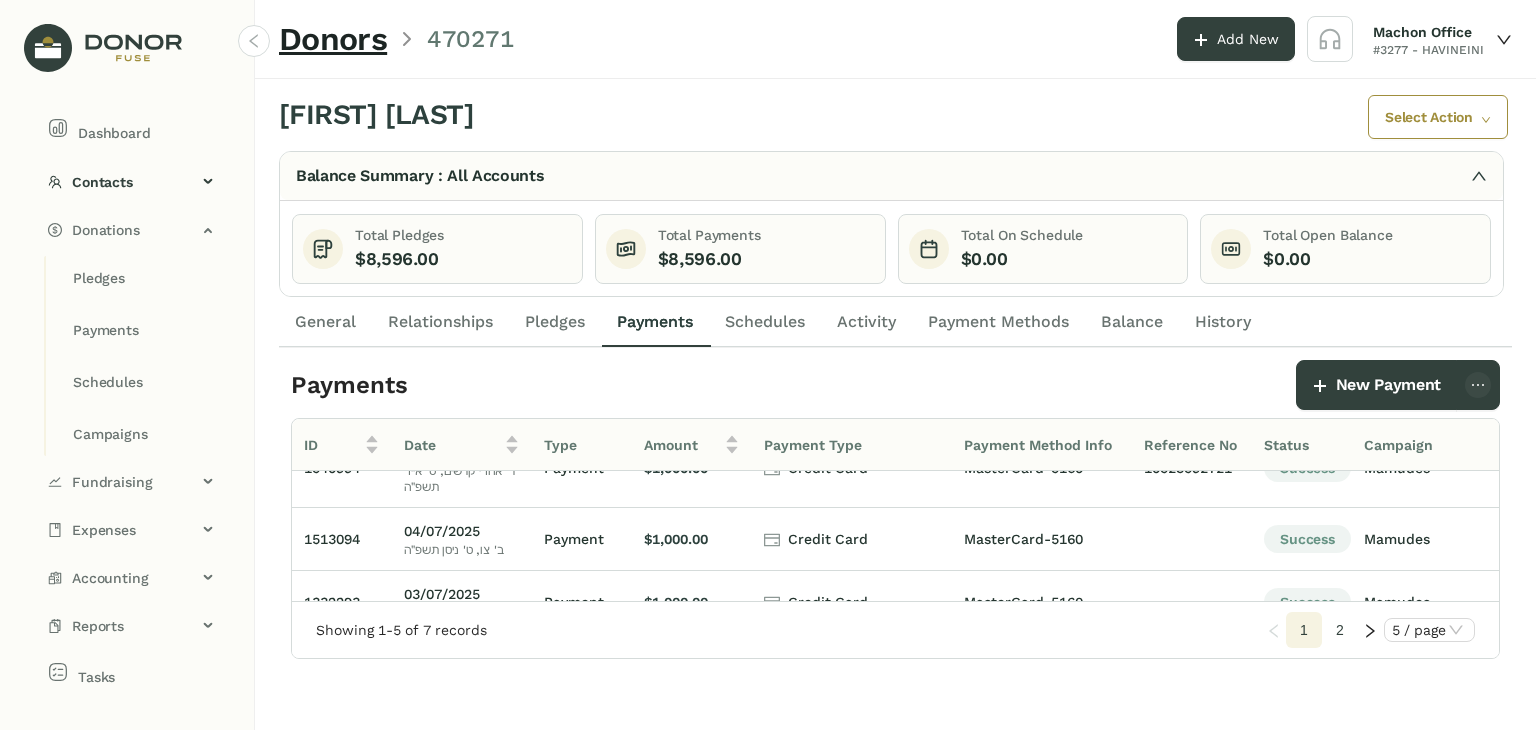 scroll, scrollTop: 209, scrollLeft: 0, axis: vertical 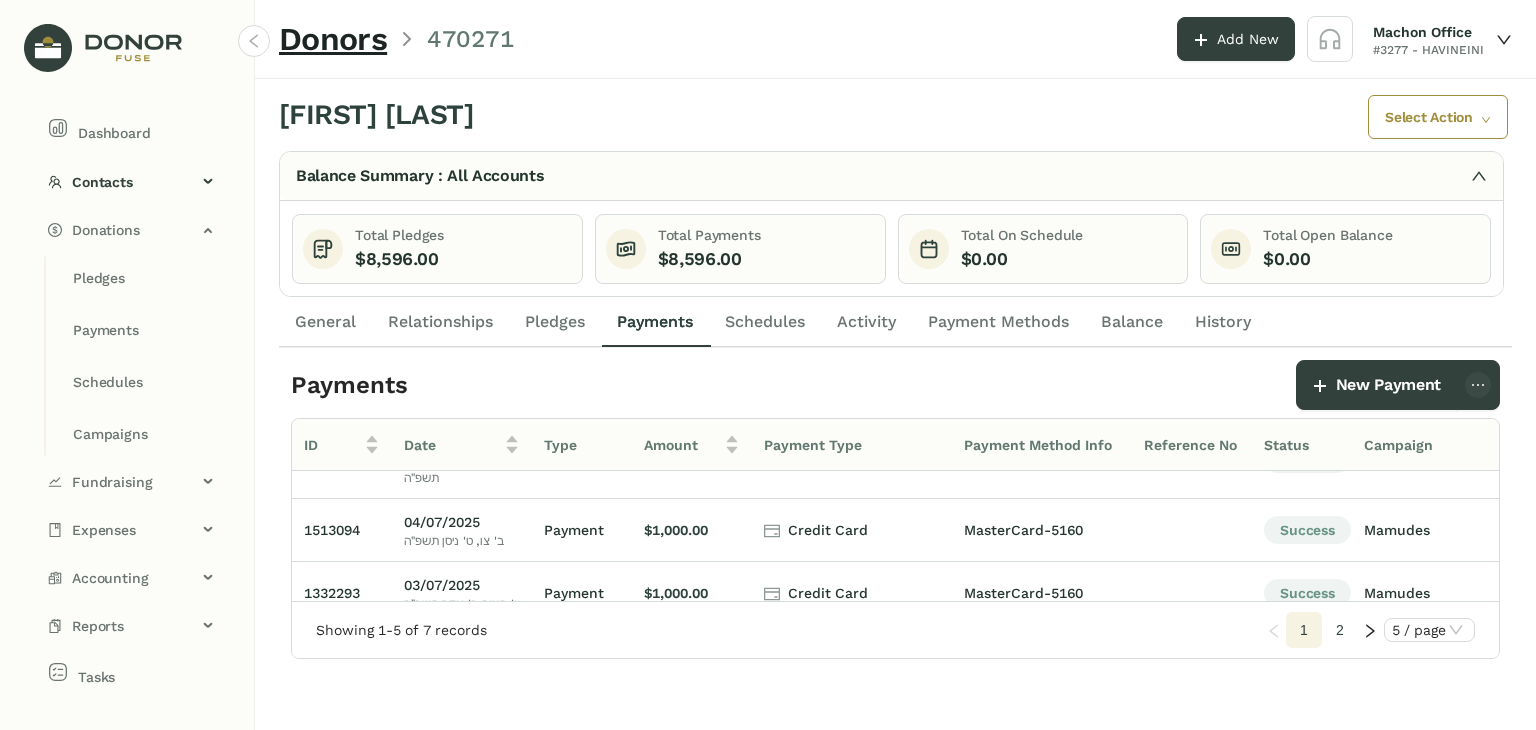 click on "2" at bounding box center (1304, 630) 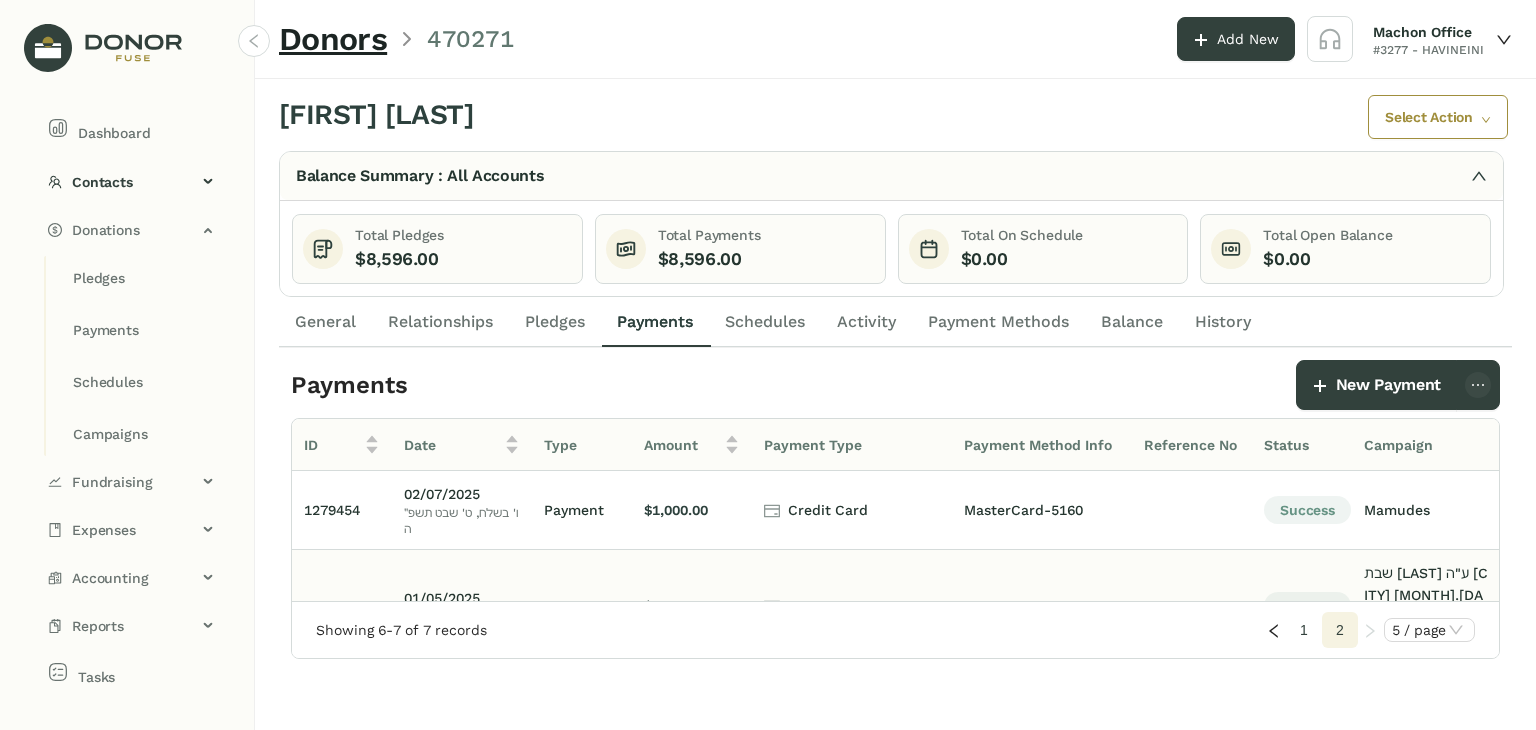 scroll, scrollTop: 0, scrollLeft: 0, axis: both 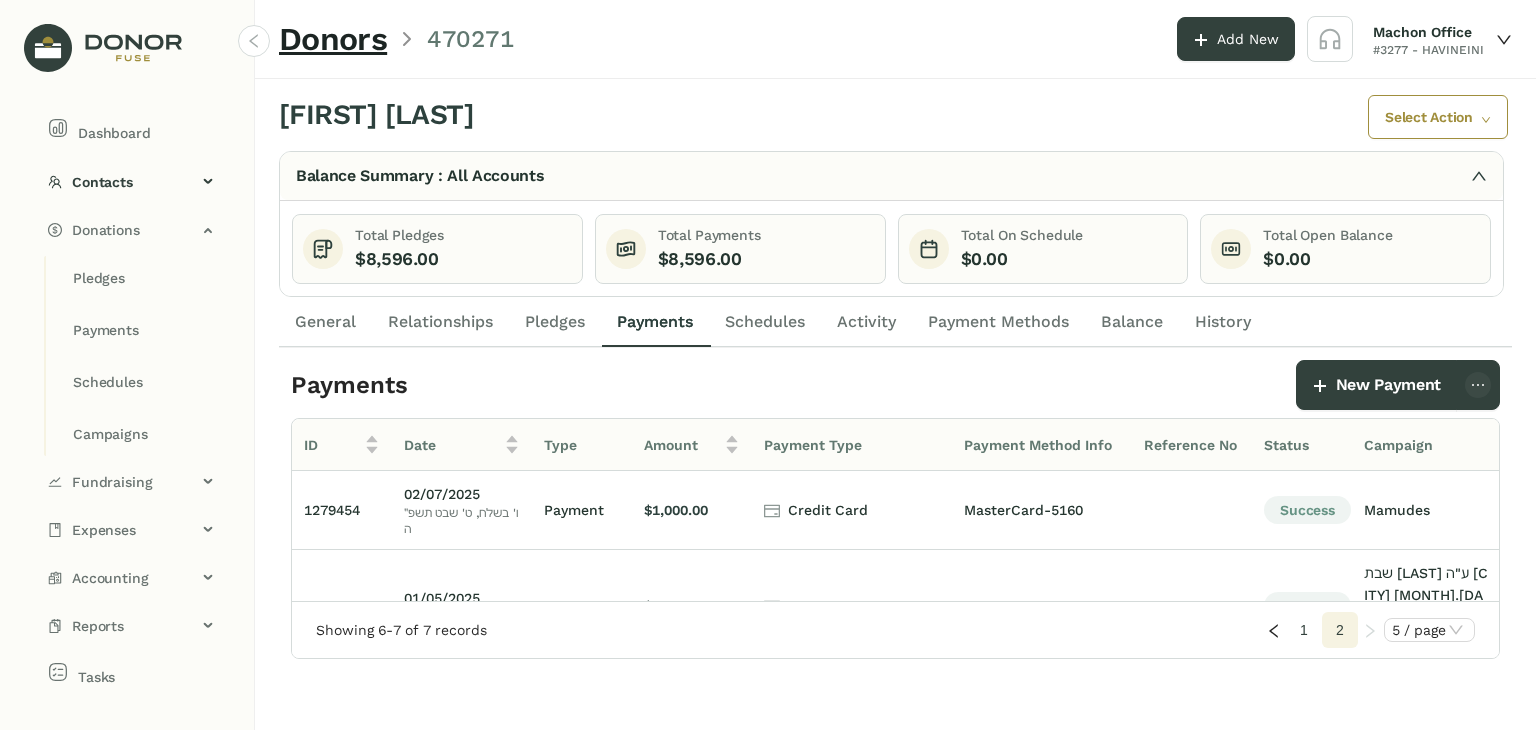 click on "1" at bounding box center [1304, 630] 